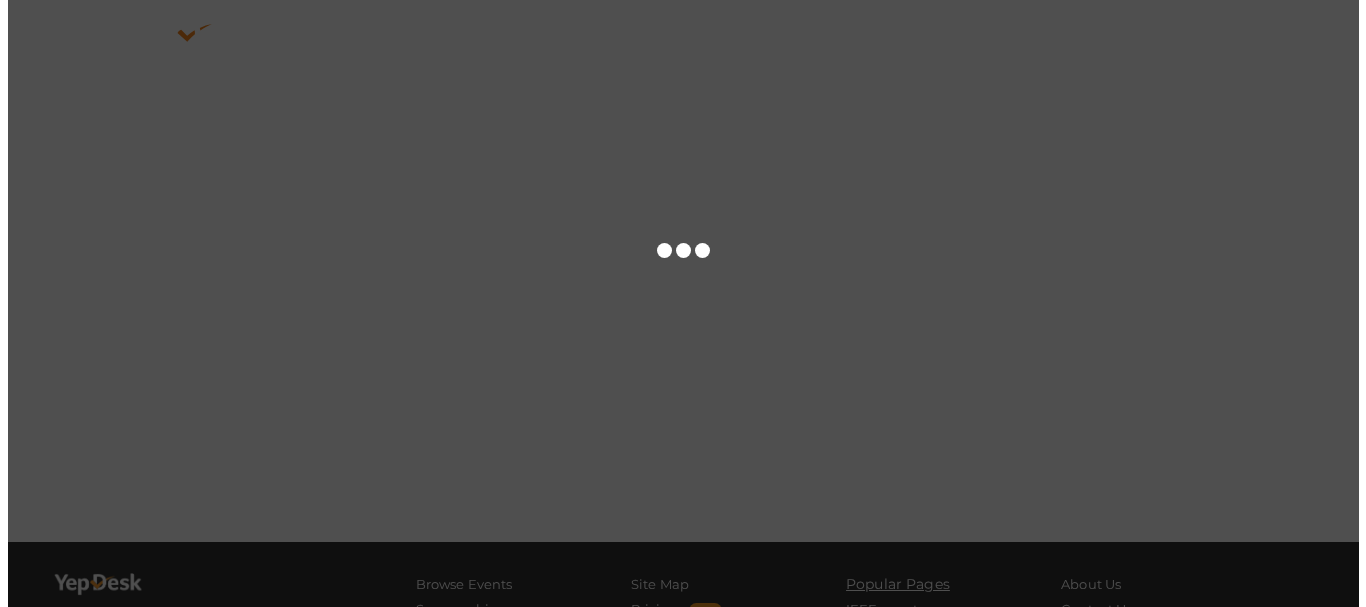 scroll, scrollTop: 0, scrollLeft: 0, axis: both 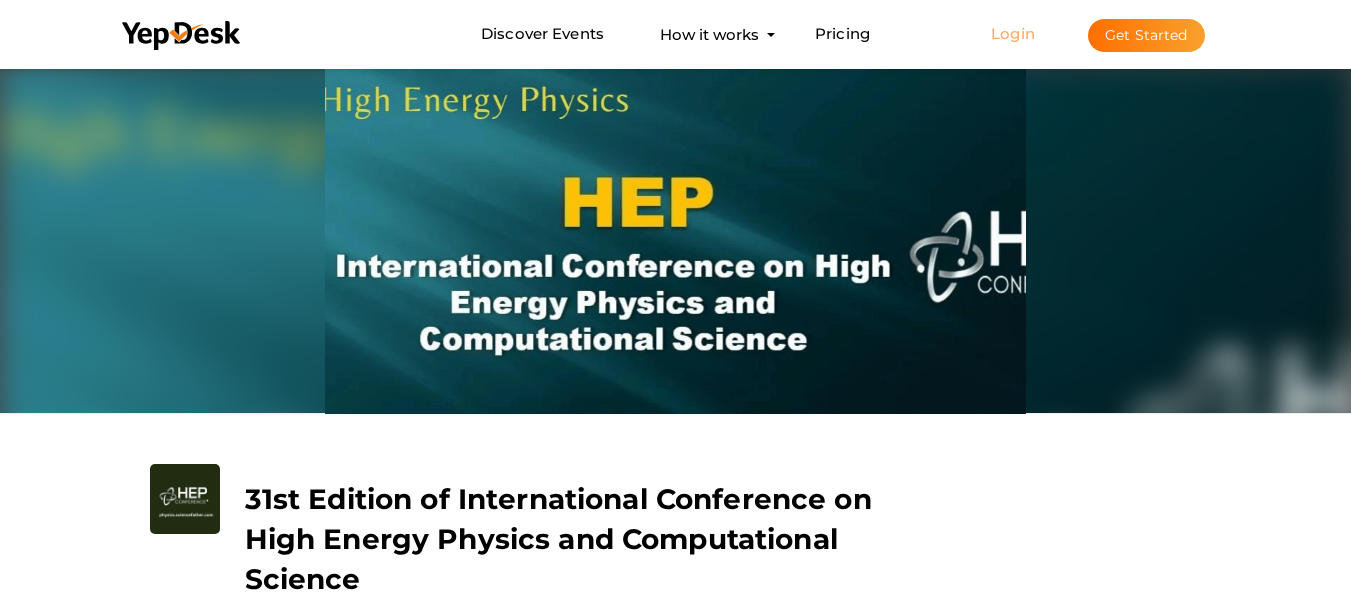 click on "Login" at bounding box center [1013, 33] 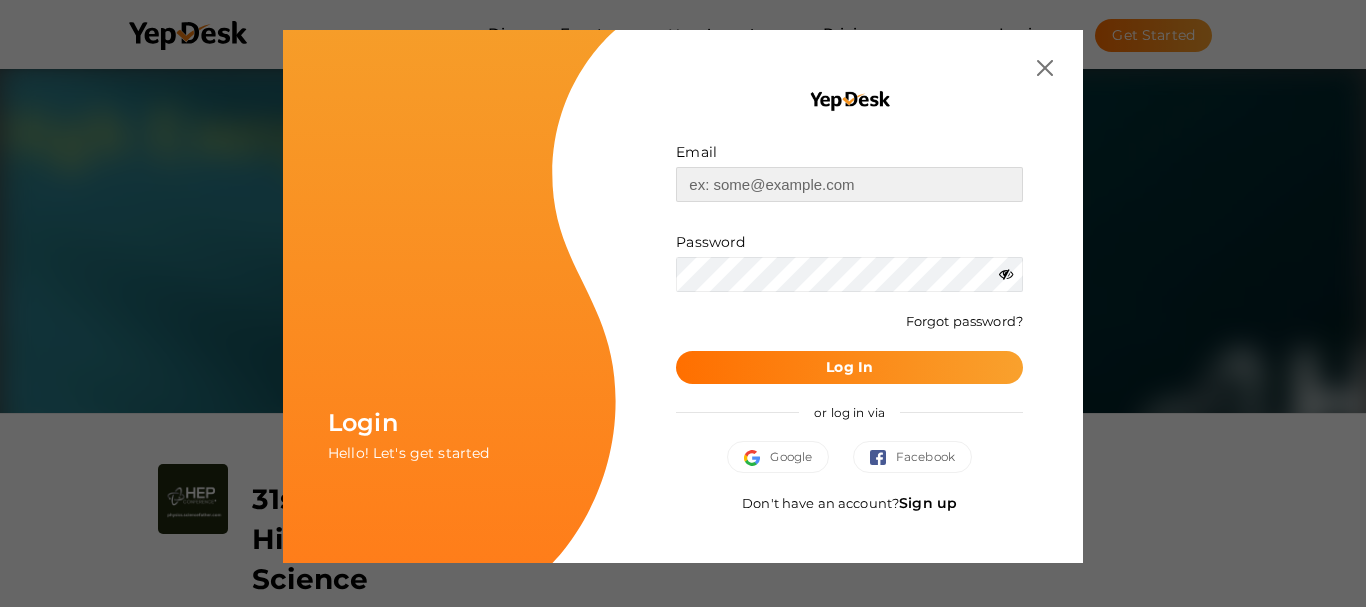 type on "physicsciencefather@[EMAIL]" 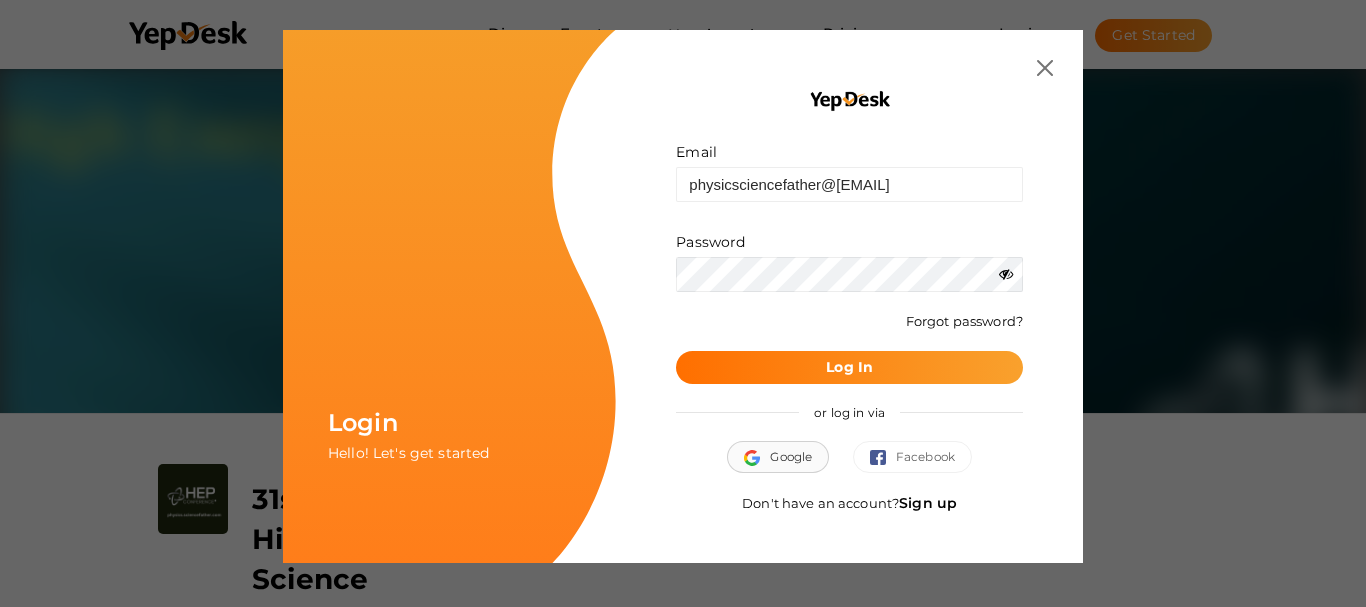 click on "Google" at bounding box center [778, 457] 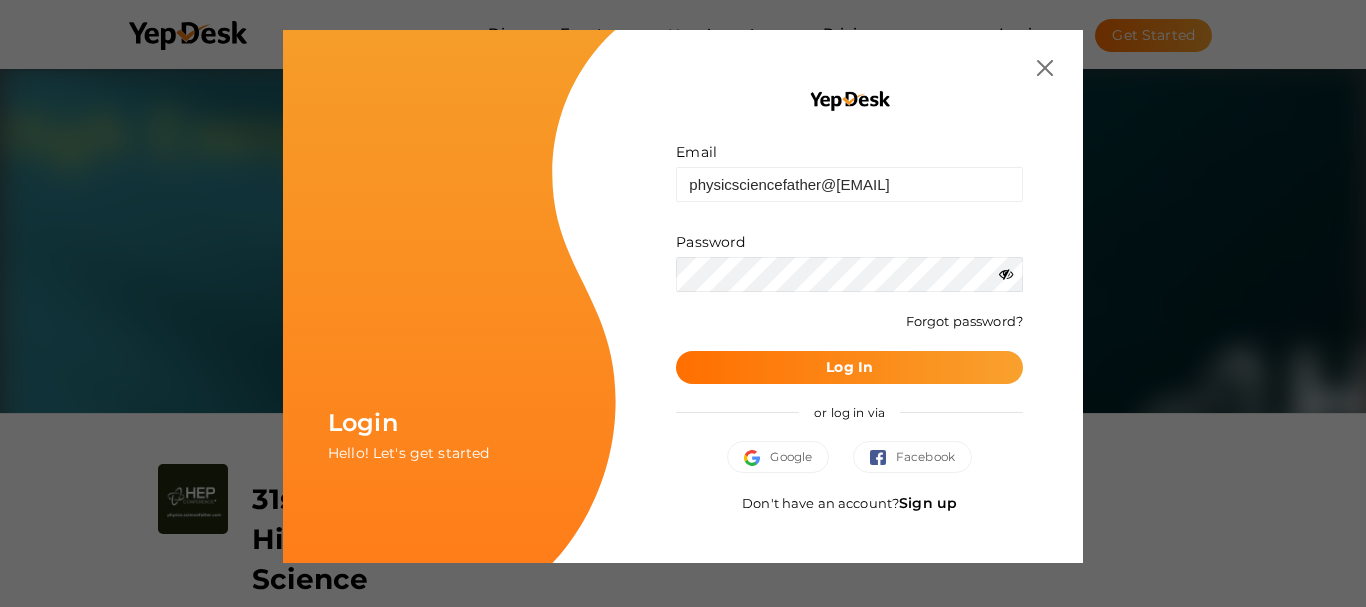 click at bounding box center [1006, 274] 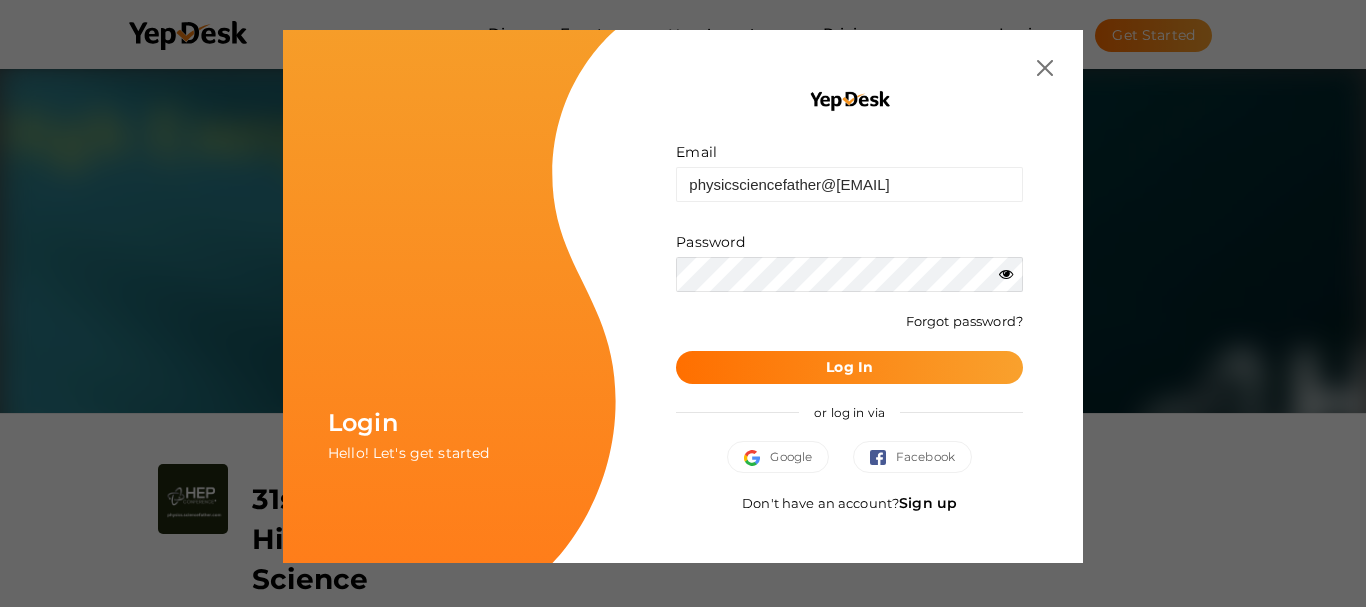 click on "Email
physicsciencefather@[EMAIL]
Invalid
email.
Password
Wrong Credentials
Forgot
password?
Log In
or log in
via
Google
Facebook
Don't have an account?
Sign up" at bounding box center [849, 296] 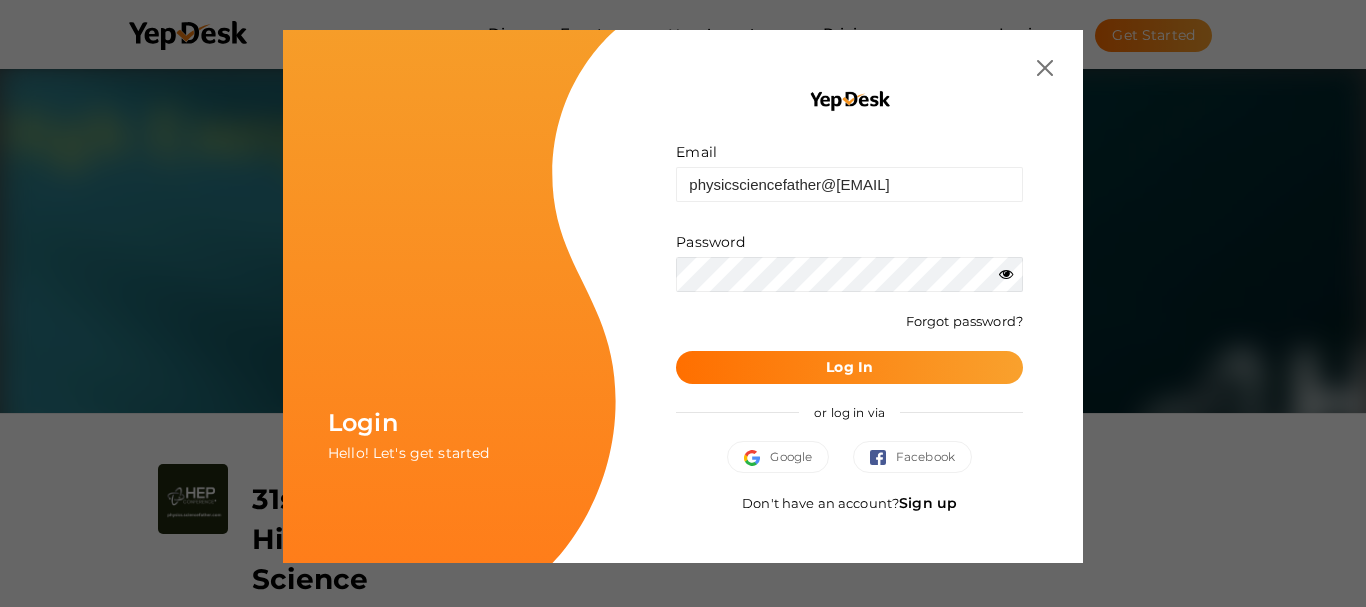 click at bounding box center [1006, 274] 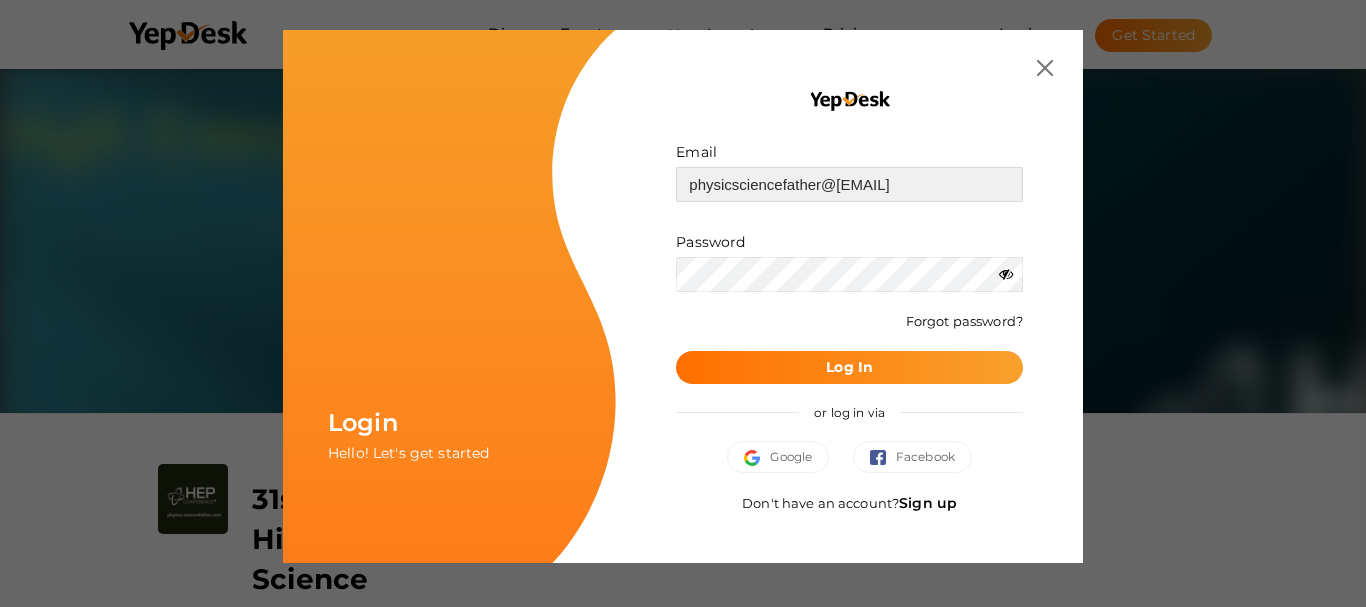 drag, startPoint x: 932, startPoint y: 186, endPoint x: 680, endPoint y: 192, distance: 252.07141 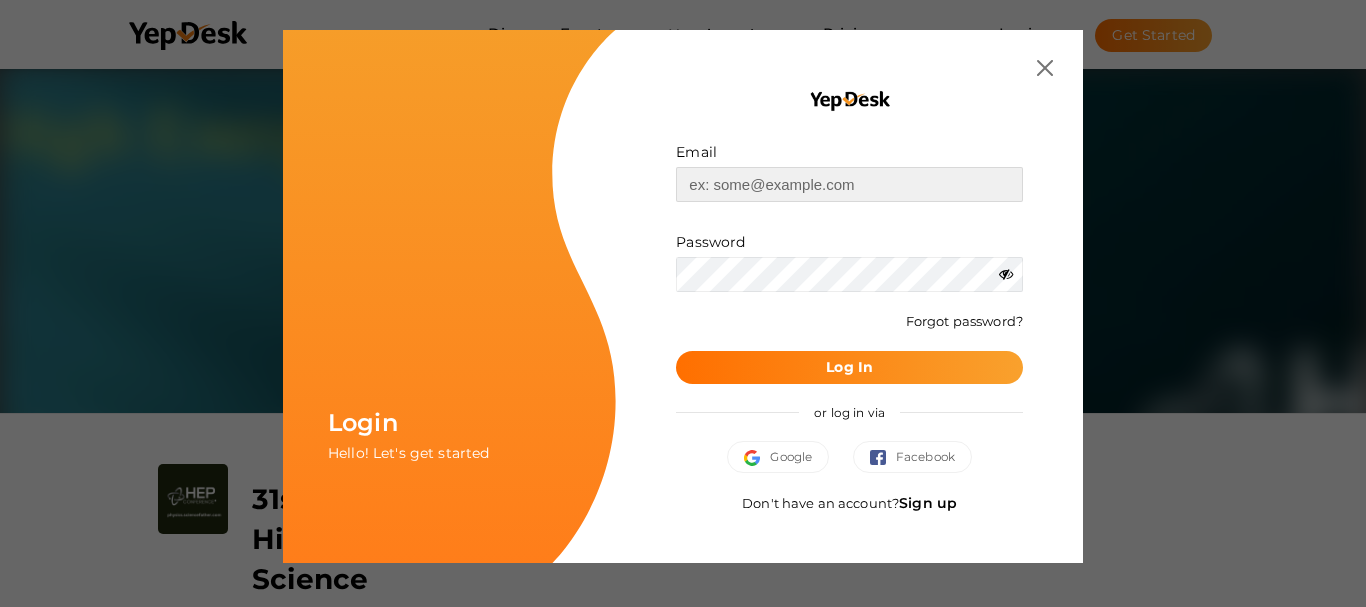 type 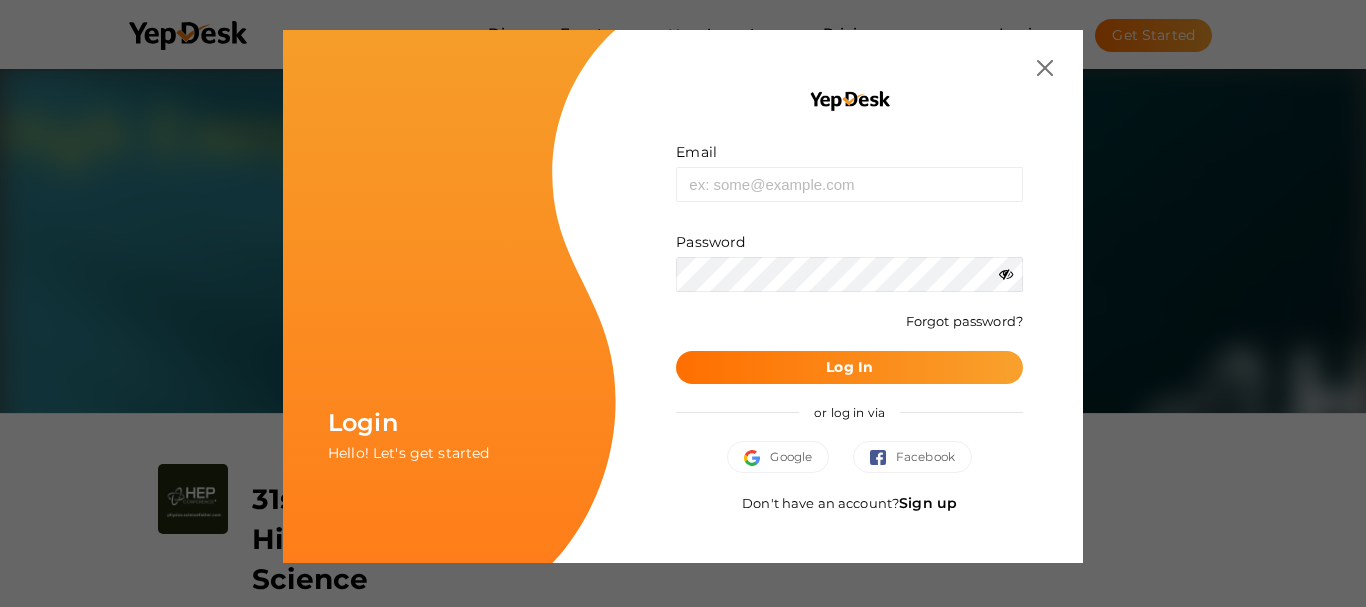 click on "Email
Invalid
email.
Password
Wrong Credentials
Forgot
password?
Log In
or log in
via
Google
Facebook
Don't have an account?
Sign up" at bounding box center (849, 296) 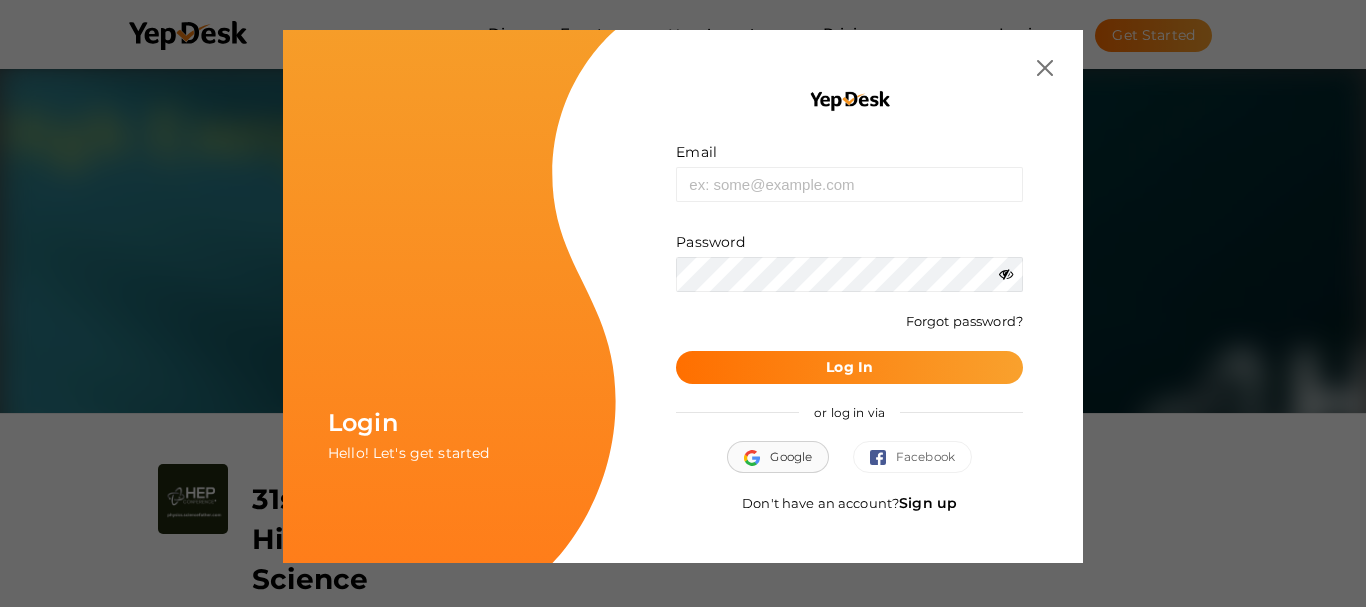 click at bounding box center [757, 458] 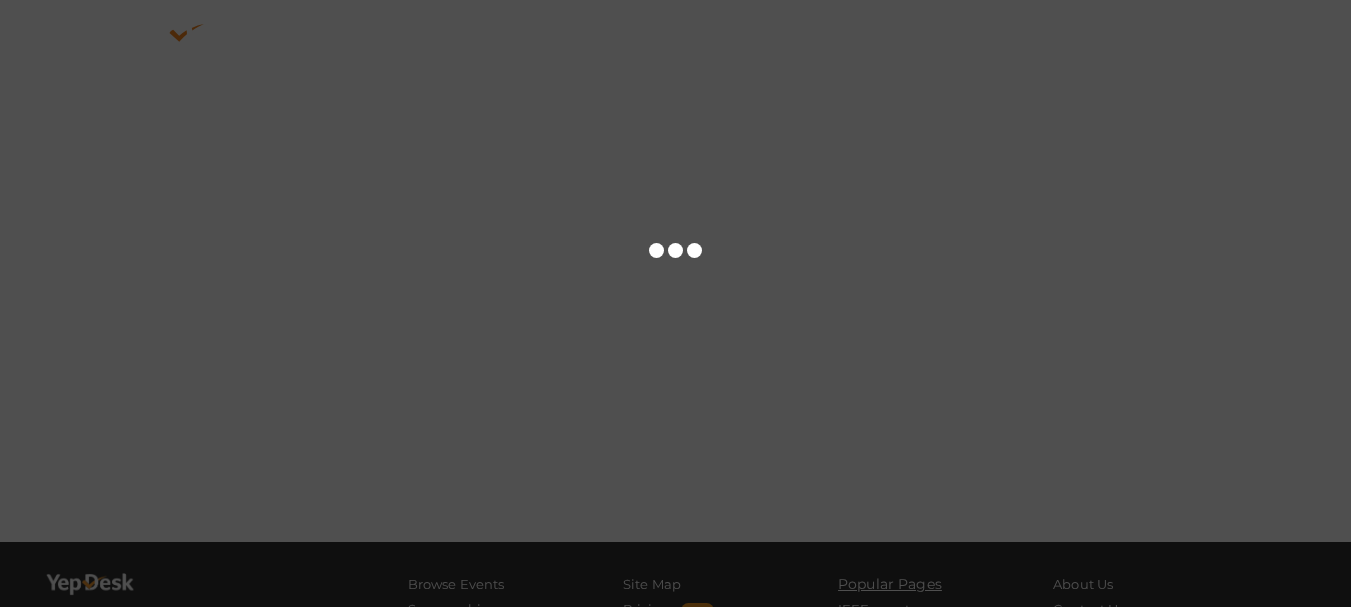 scroll, scrollTop: 0, scrollLeft: 0, axis: both 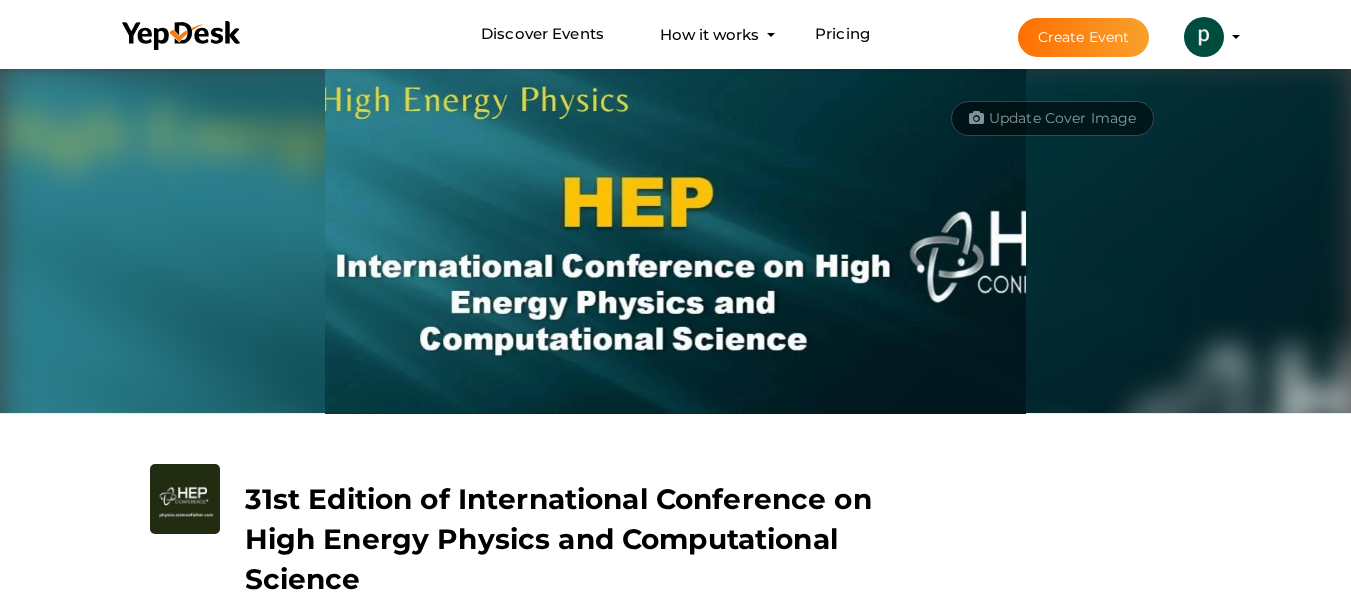click on "Create Event" at bounding box center [1084, 37] 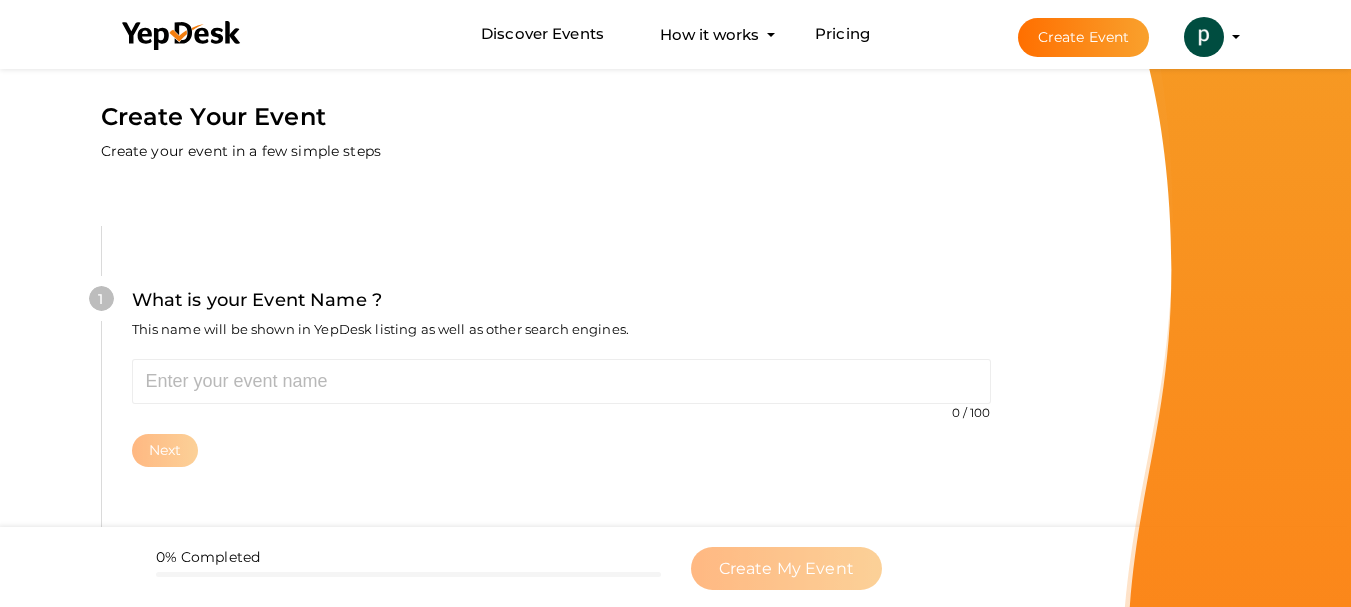 scroll, scrollTop: 200, scrollLeft: 0, axis: vertical 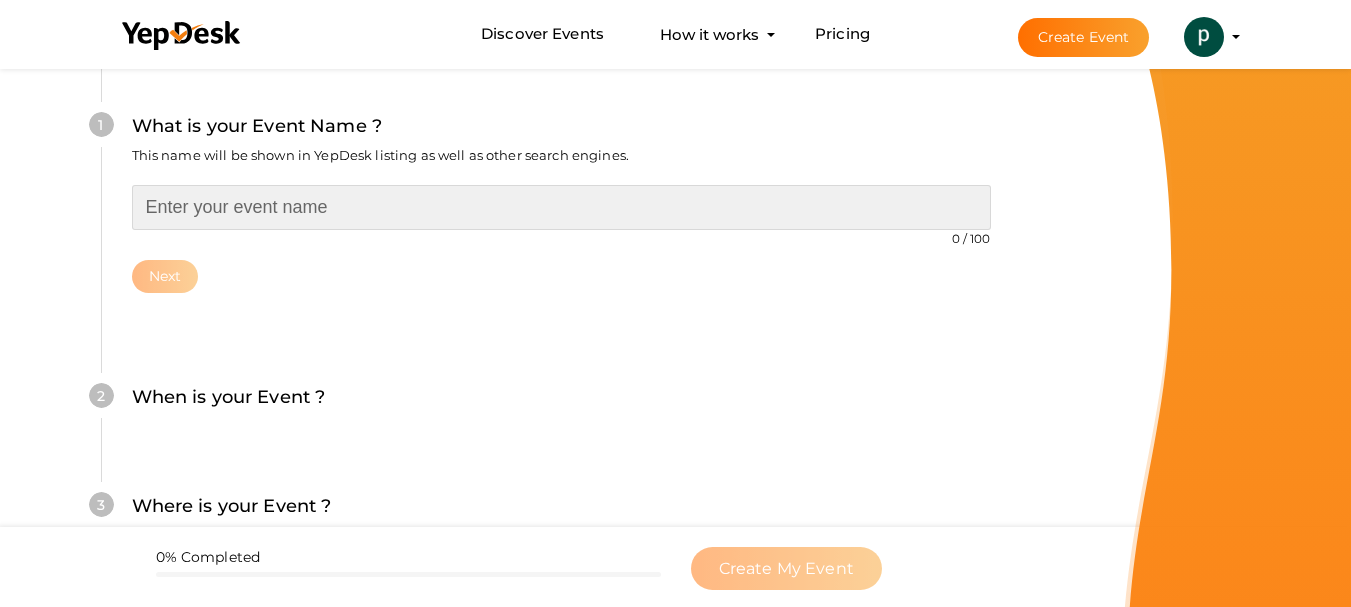 click at bounding box center (561, 207) 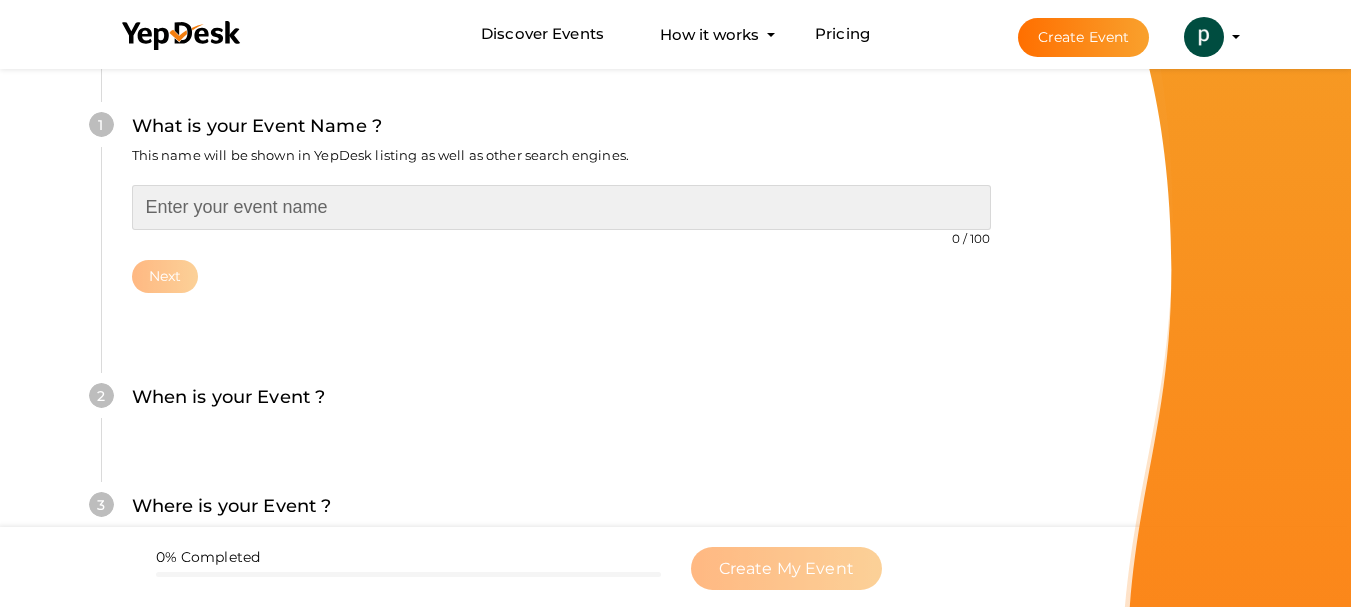 paste on "31st Edition of International Conference on High Energy Physics and Computational Science" 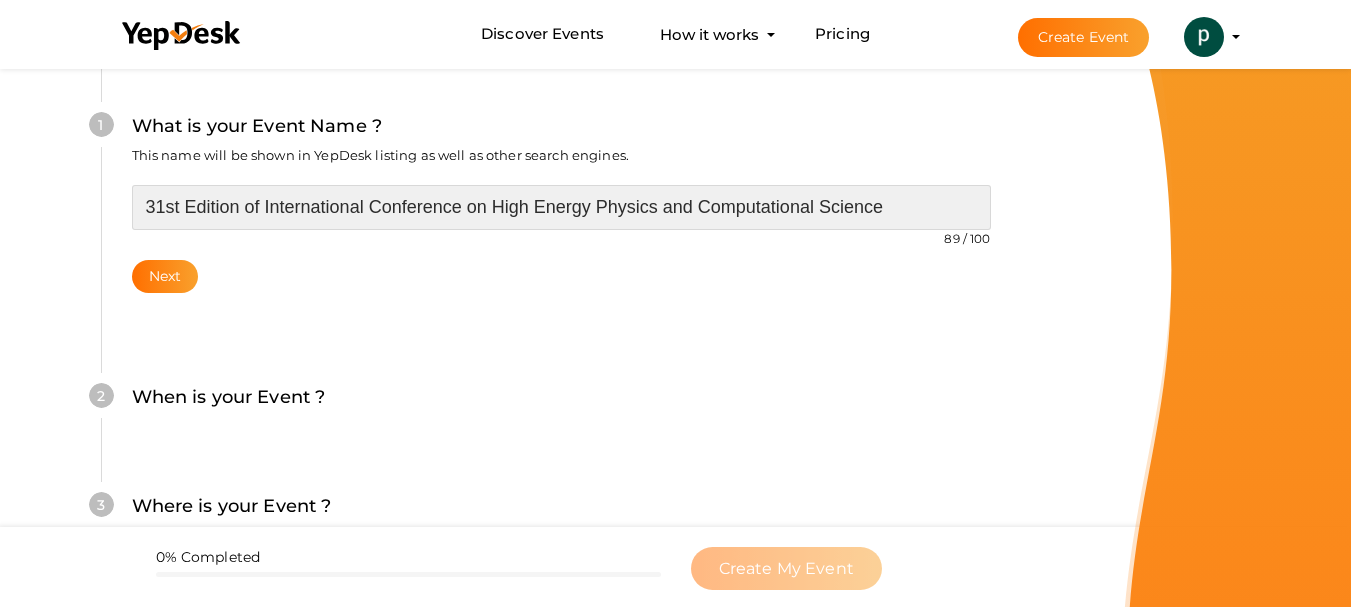 click on "31st Edition of International Conference on High Energy Physics and Computational Science" at bounding box center [561, 207] 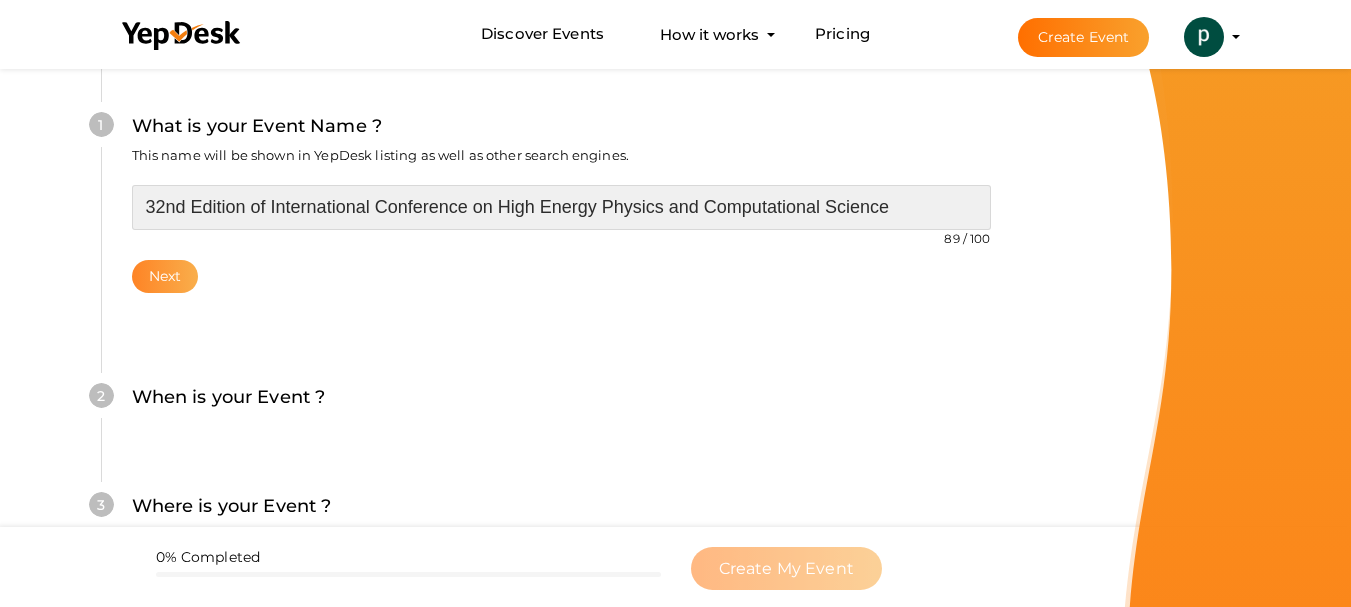 type on "32nd Edition of International Conference on High Energy Physics and Computational Science" 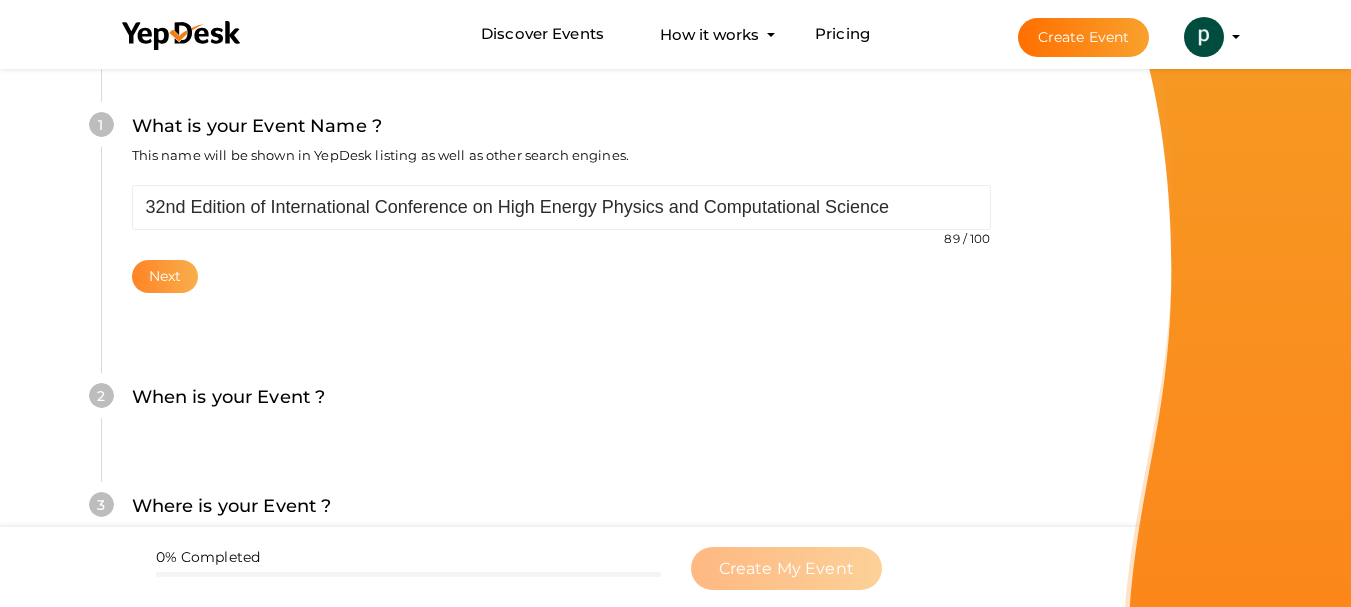 click on "Next" at bounding box center (165, 276) 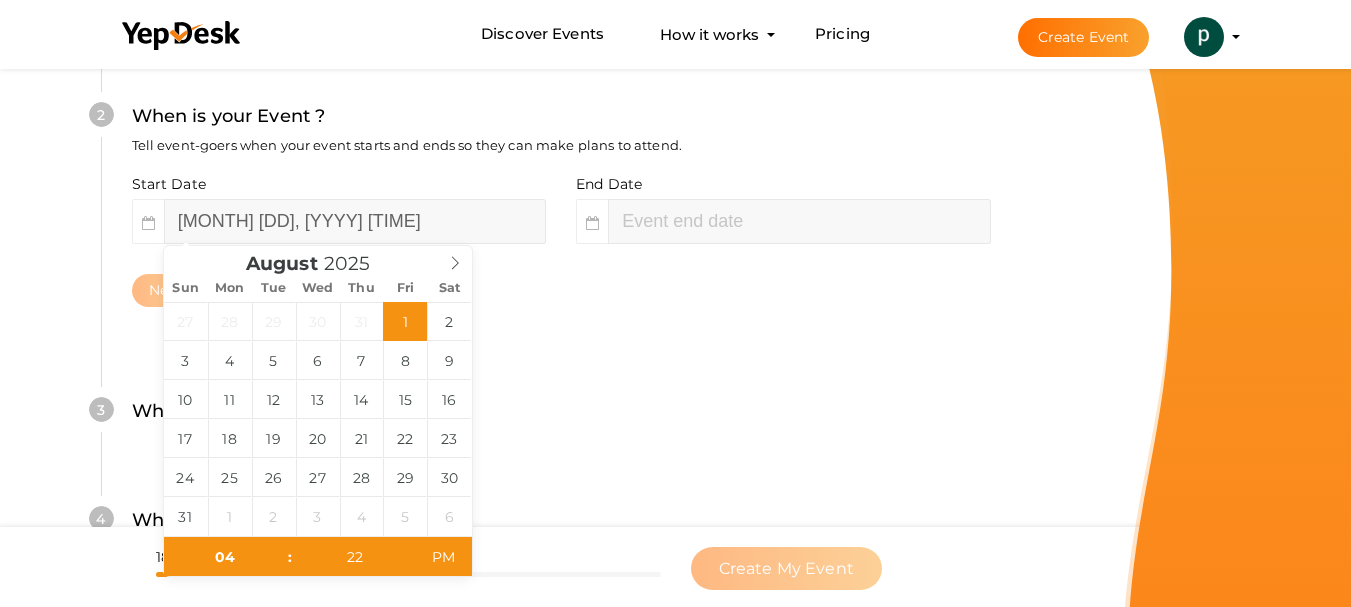 scroll, scrollTop: 560, scrollLeft: 0, axis: vertical 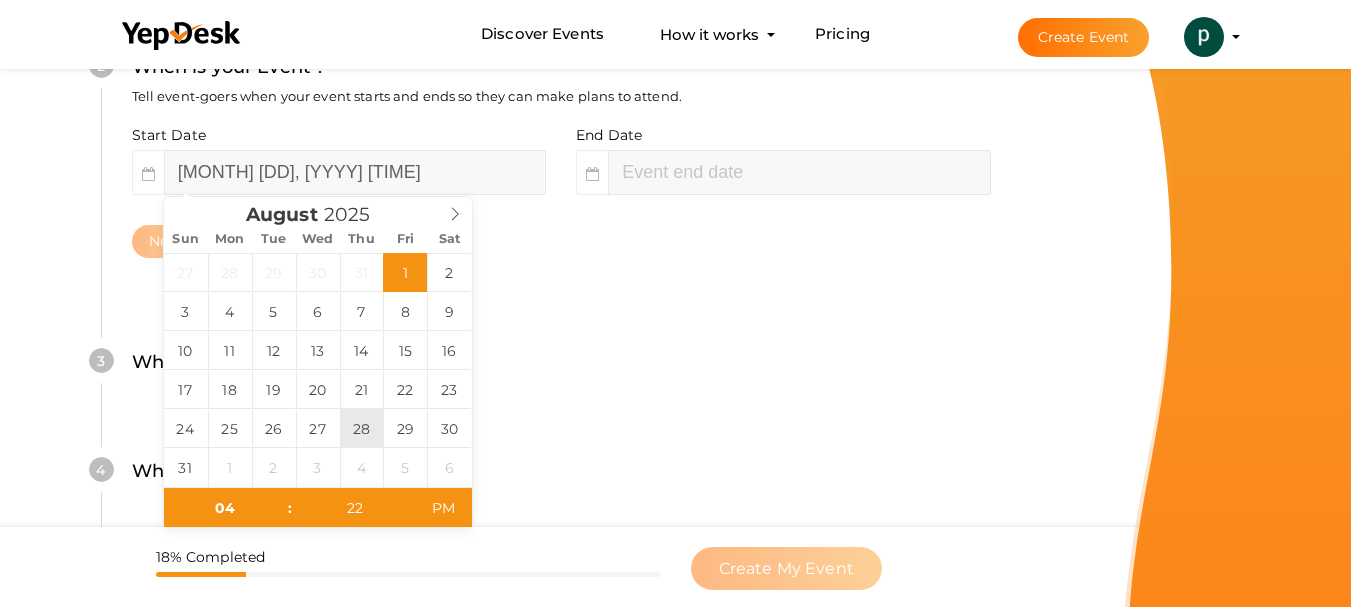 type on "August 28, 2025 4:22 PM" 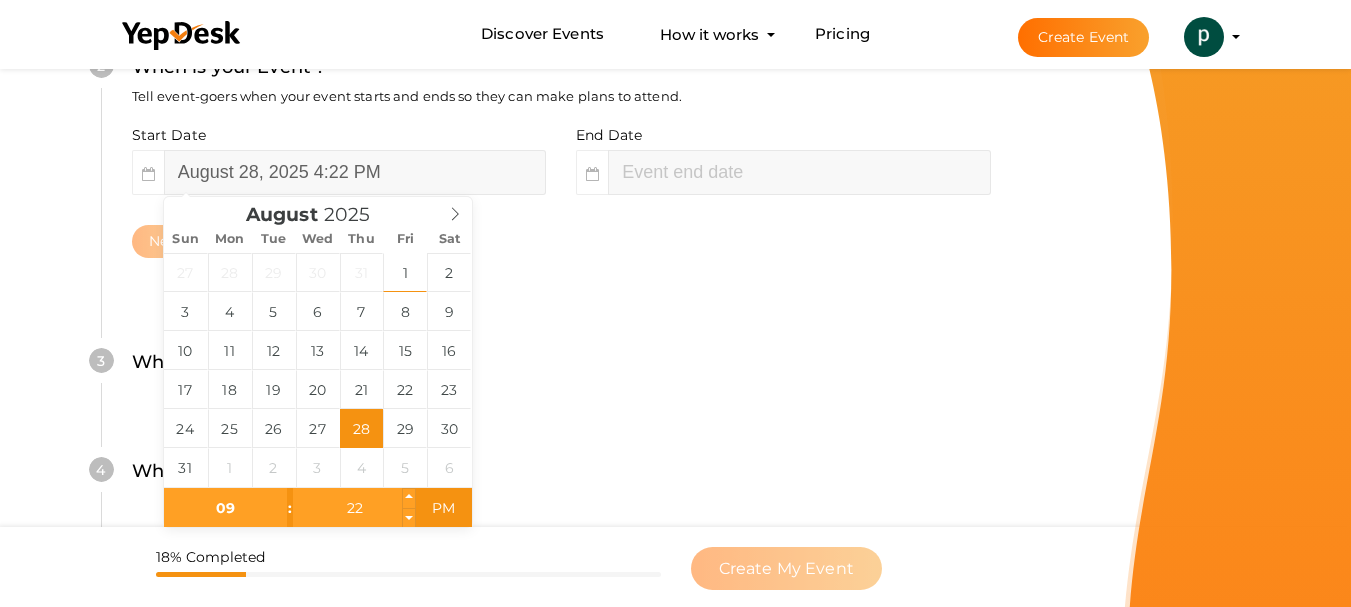 type on "09" 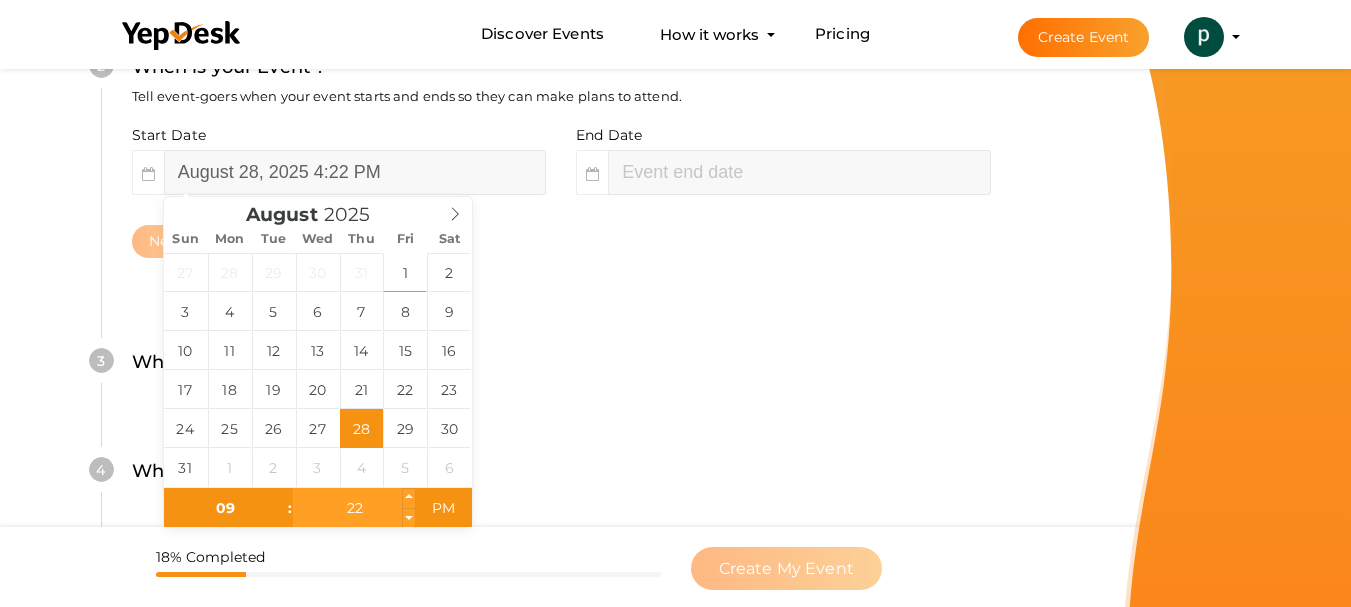 type on "August 28, 2025 9:22 PM" 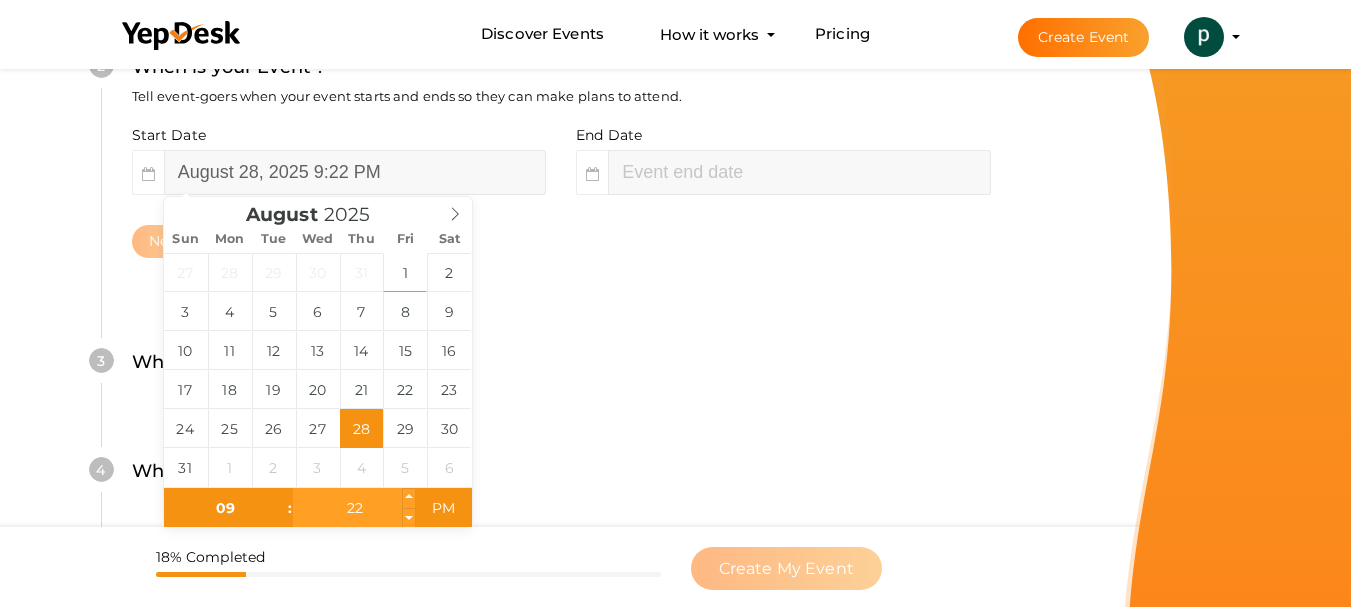 click on "22" at bounding box center [354, 508] 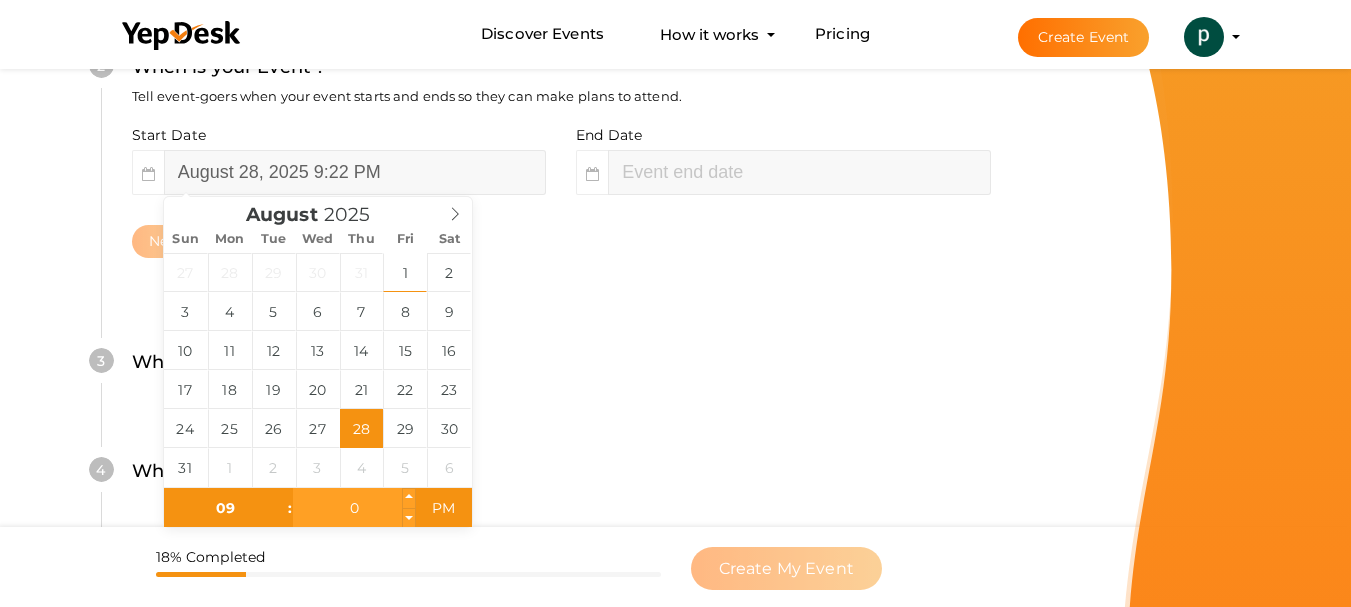 type on "00" 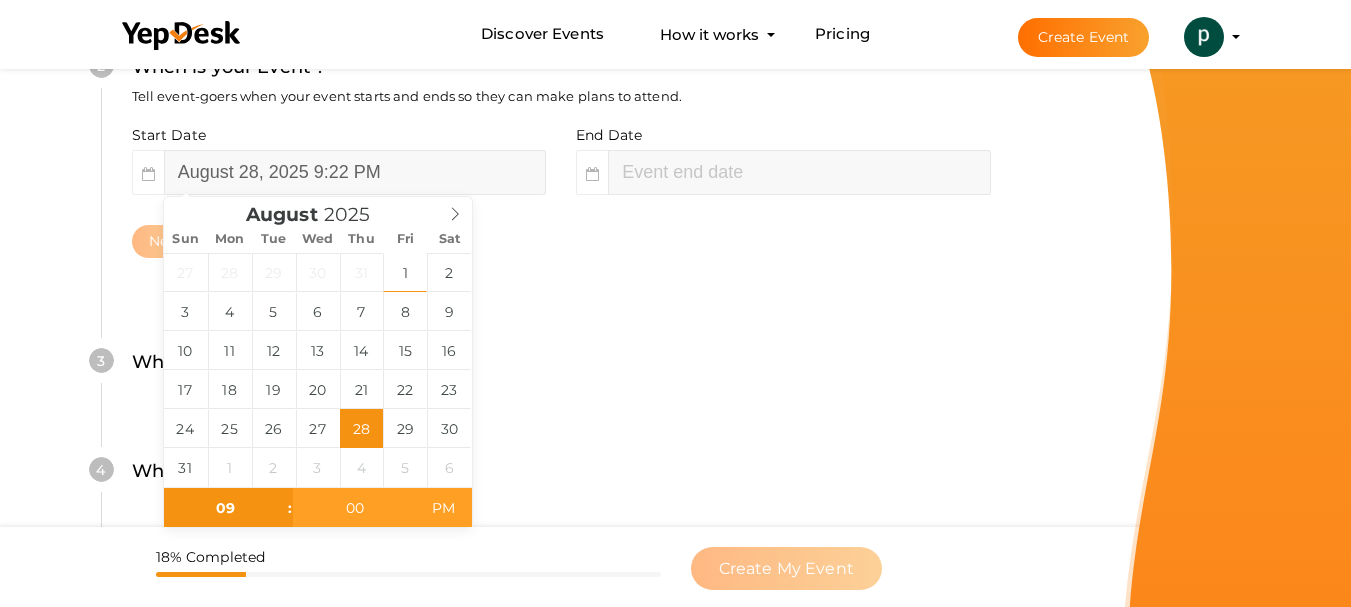 type on "August 28, 2025 9:00 AM" 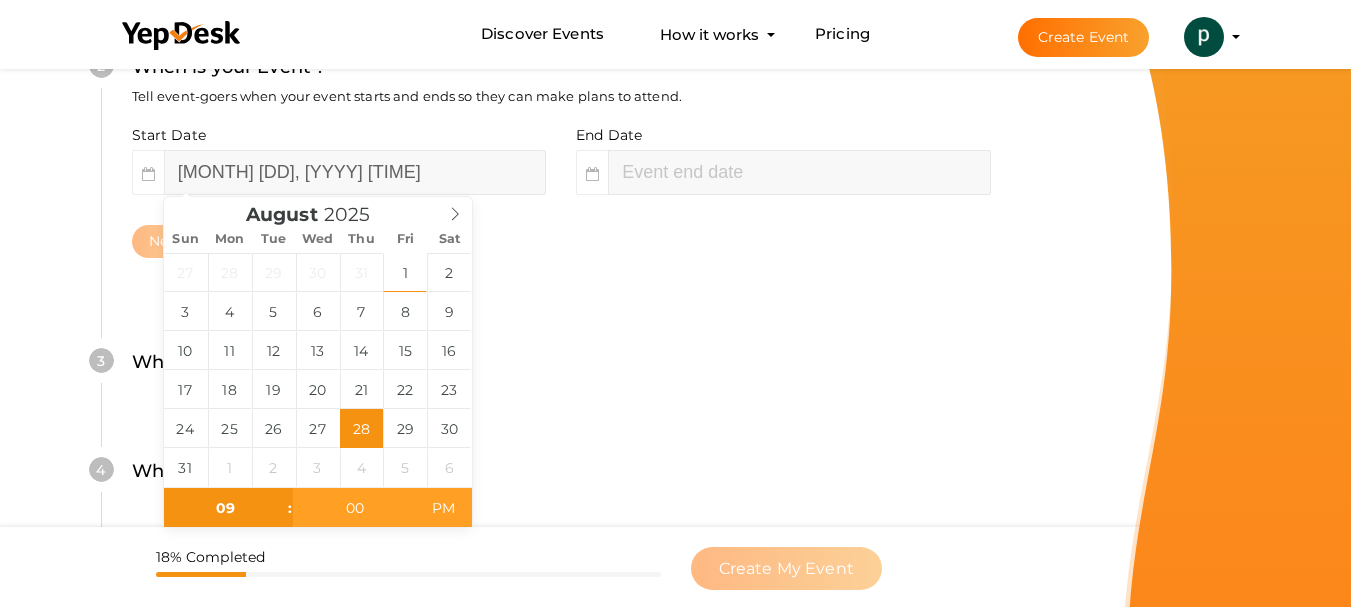click on "PM" at bounding box center (443, 508) 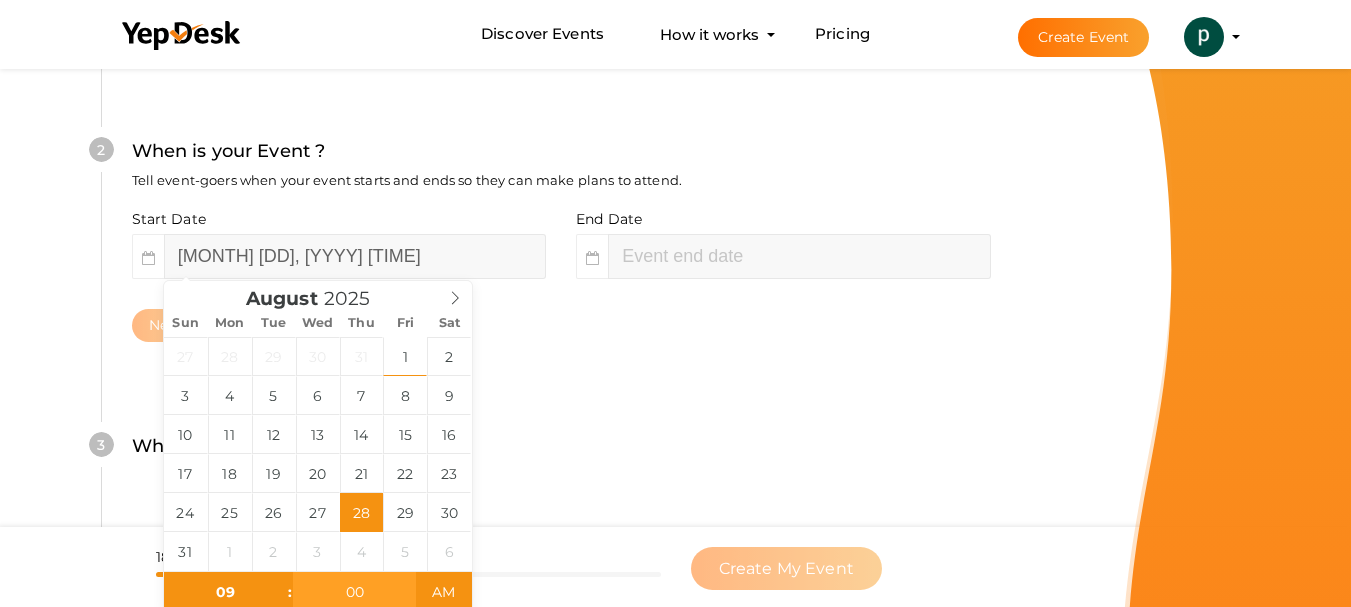 scroll, scrollTop: 460, scrollLeft: 0, axis: vertical 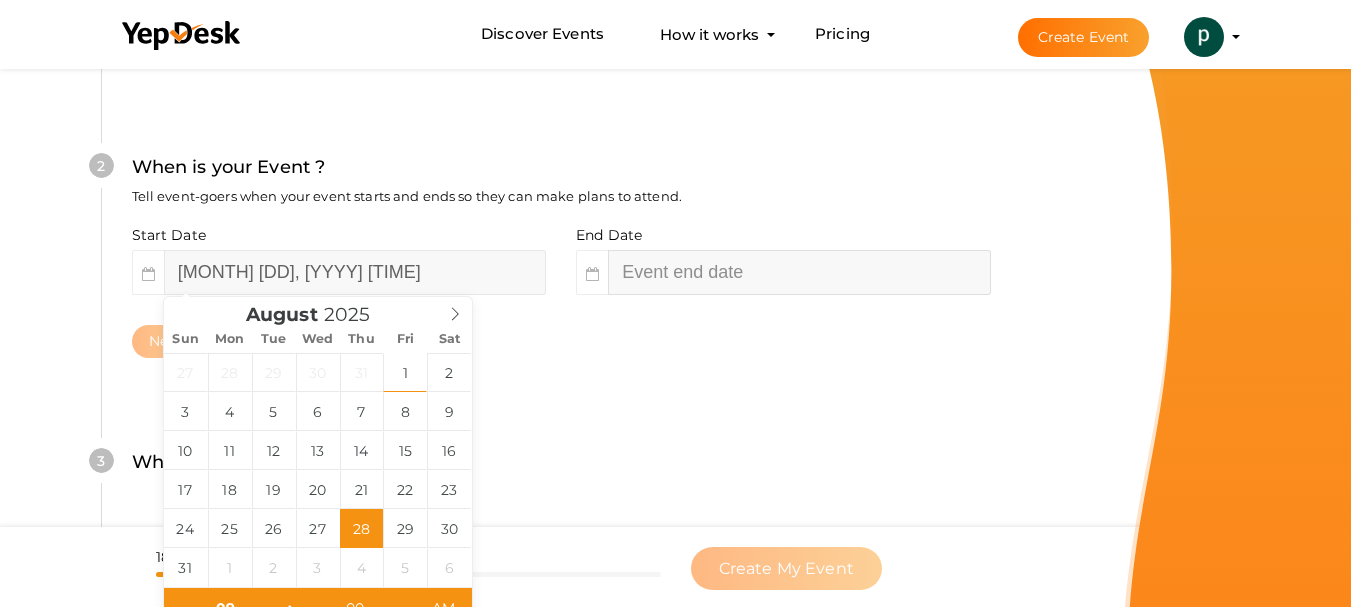 type on "11" 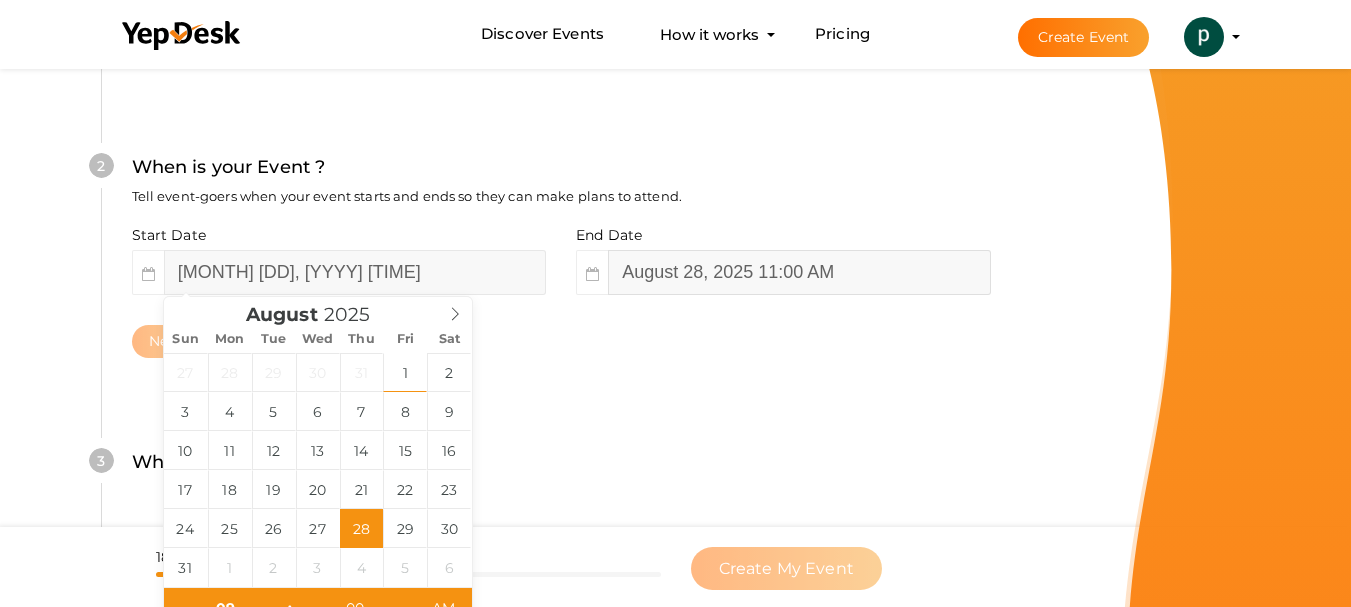 click on "August 28, 2025 11:00 AM" at bounding box center (799, 272) 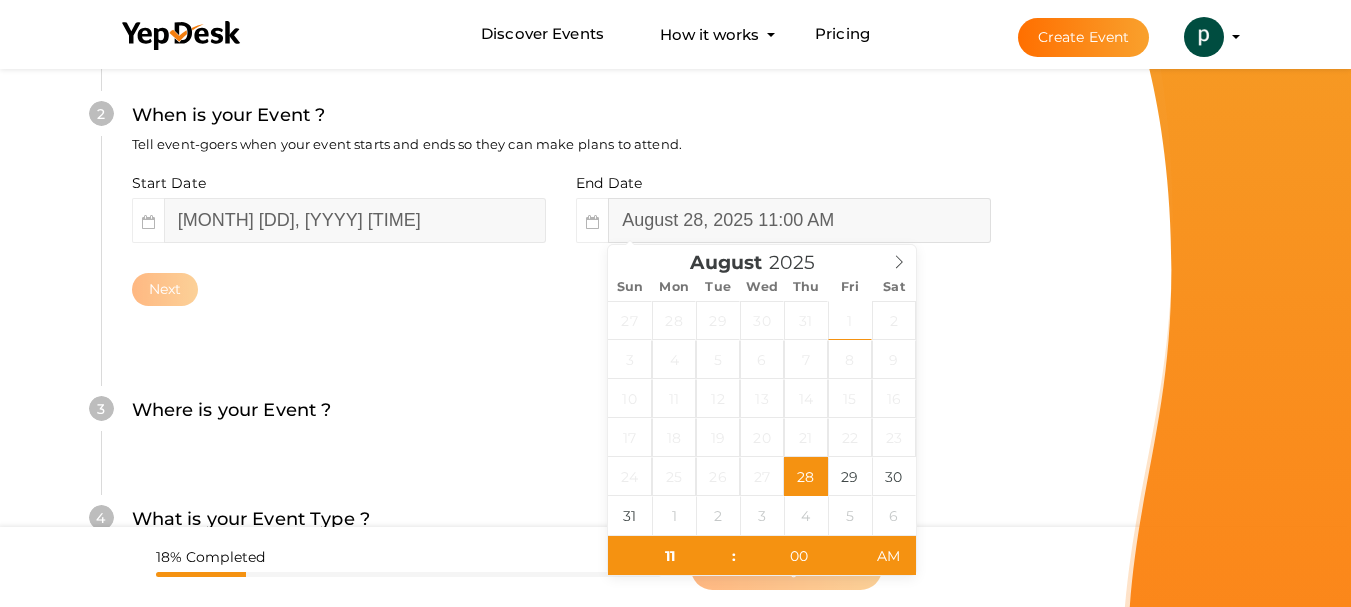 scroll, scrollTop: 560, scrollLeft: 0, axis: vertical 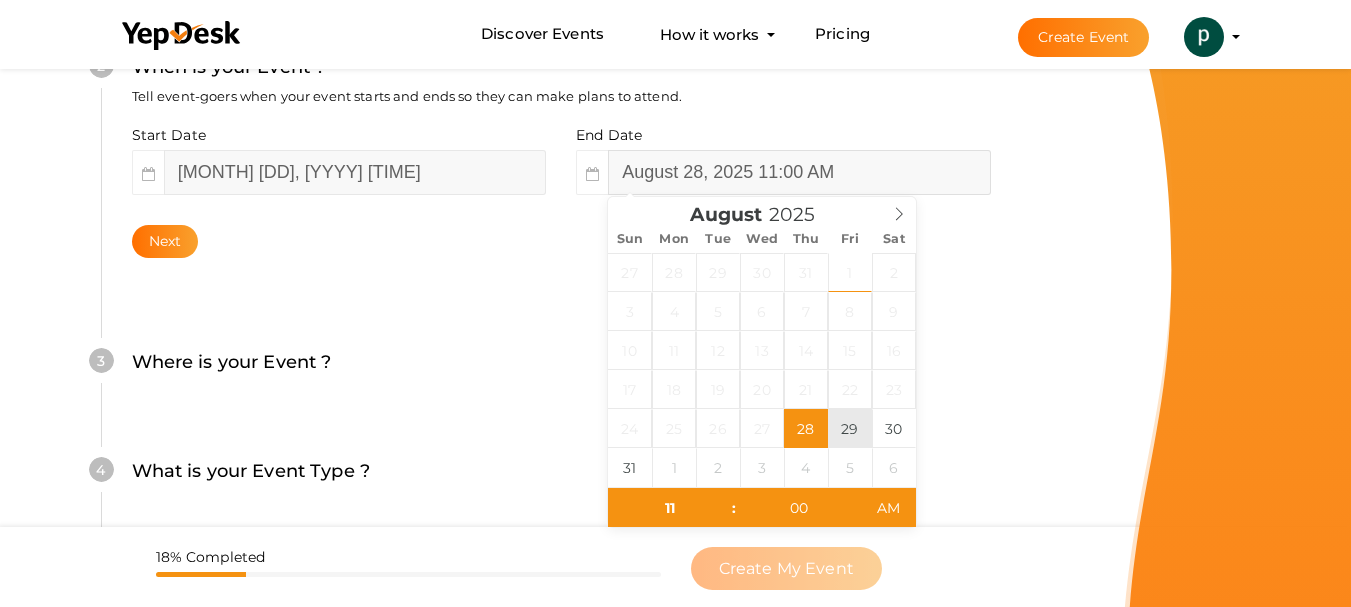 type on "August 29, 2025 11:00 AM" 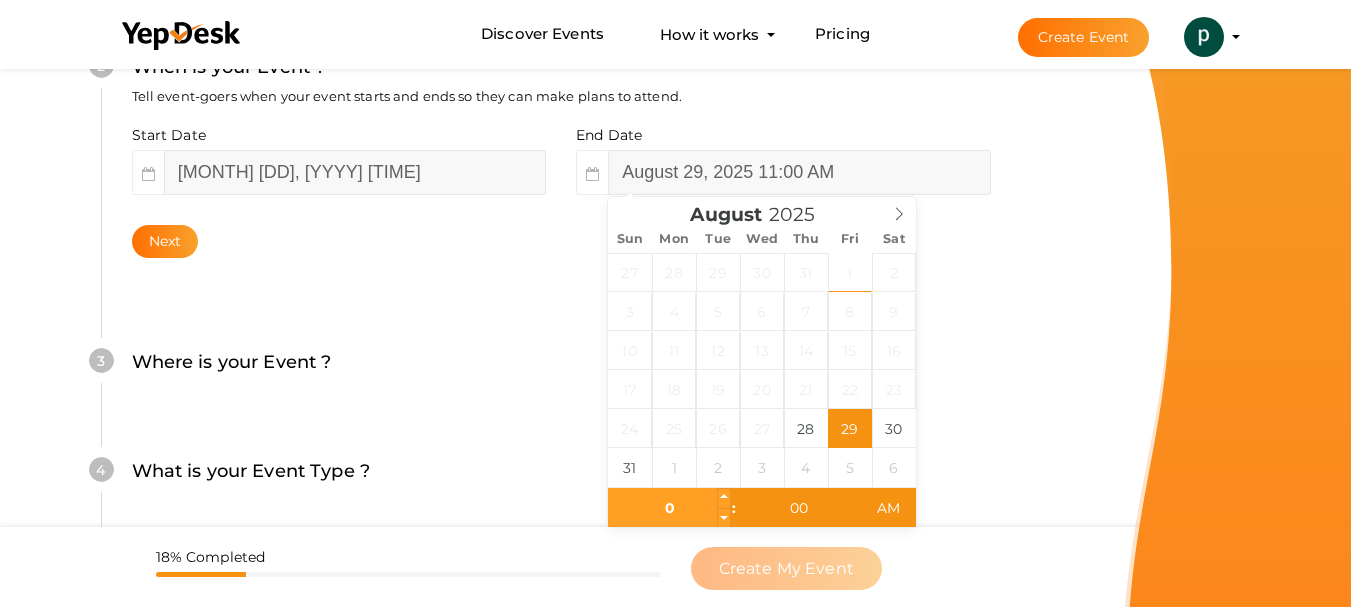 type on "05" 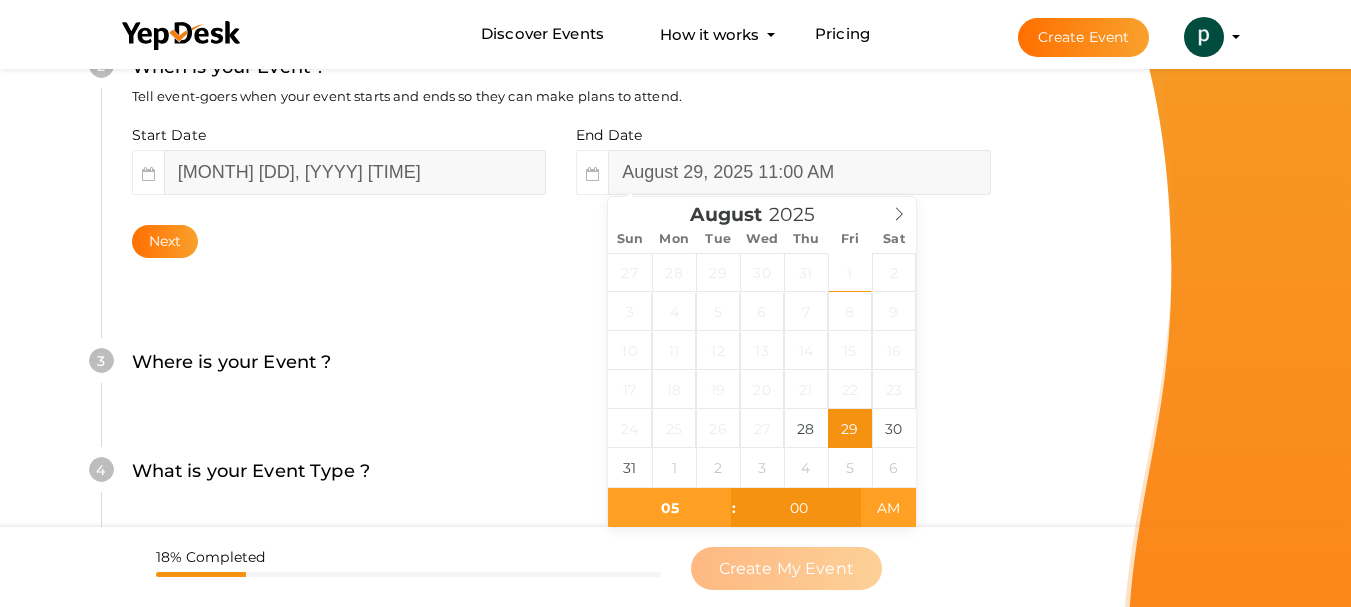 type on "August 29, 2025 5:00 PM" 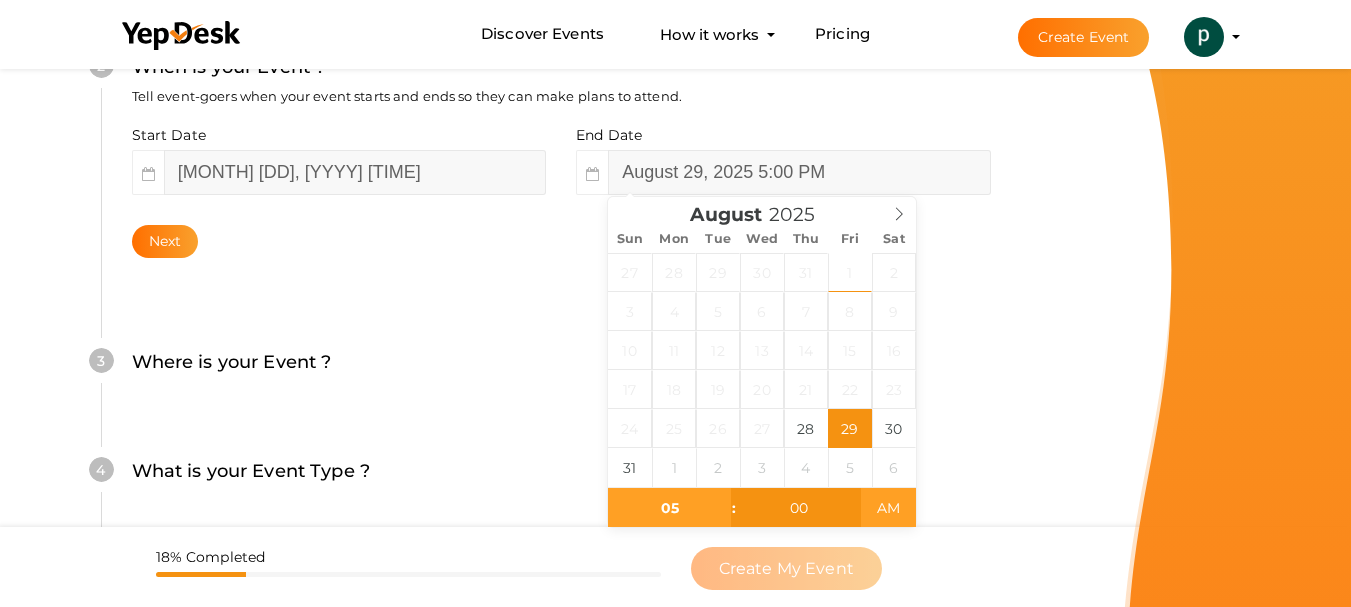 click on "AM" at bounding box center (888, 508) 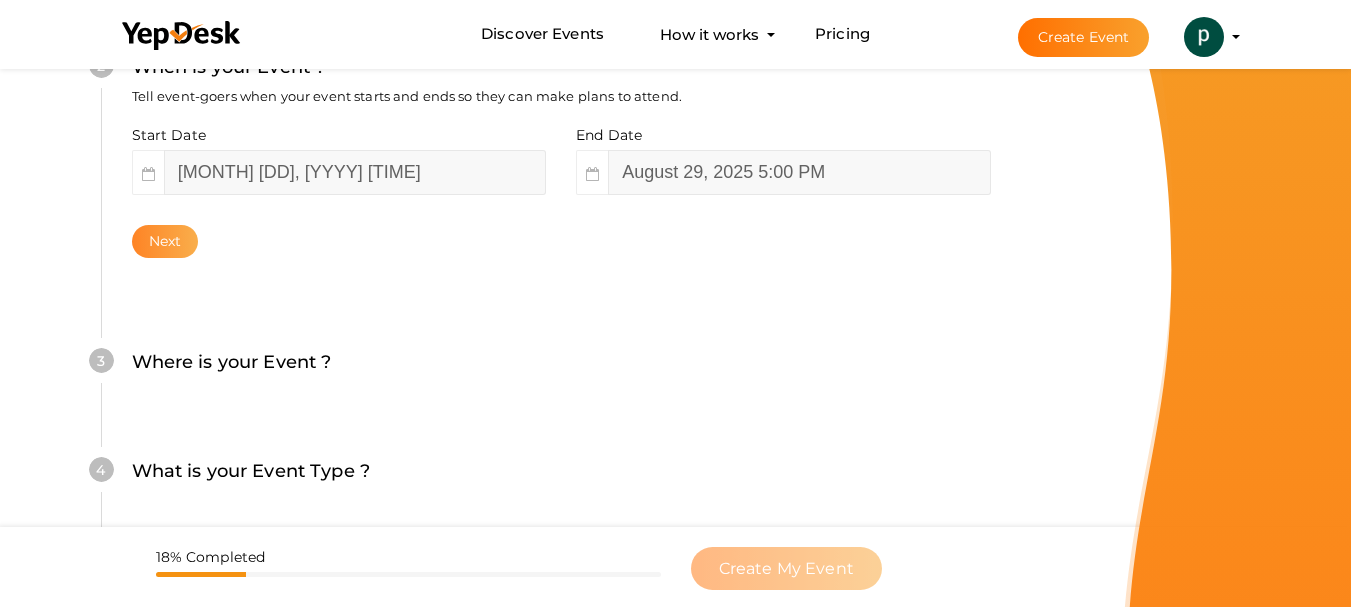 click on "Next" at bounding box center [165, 241] 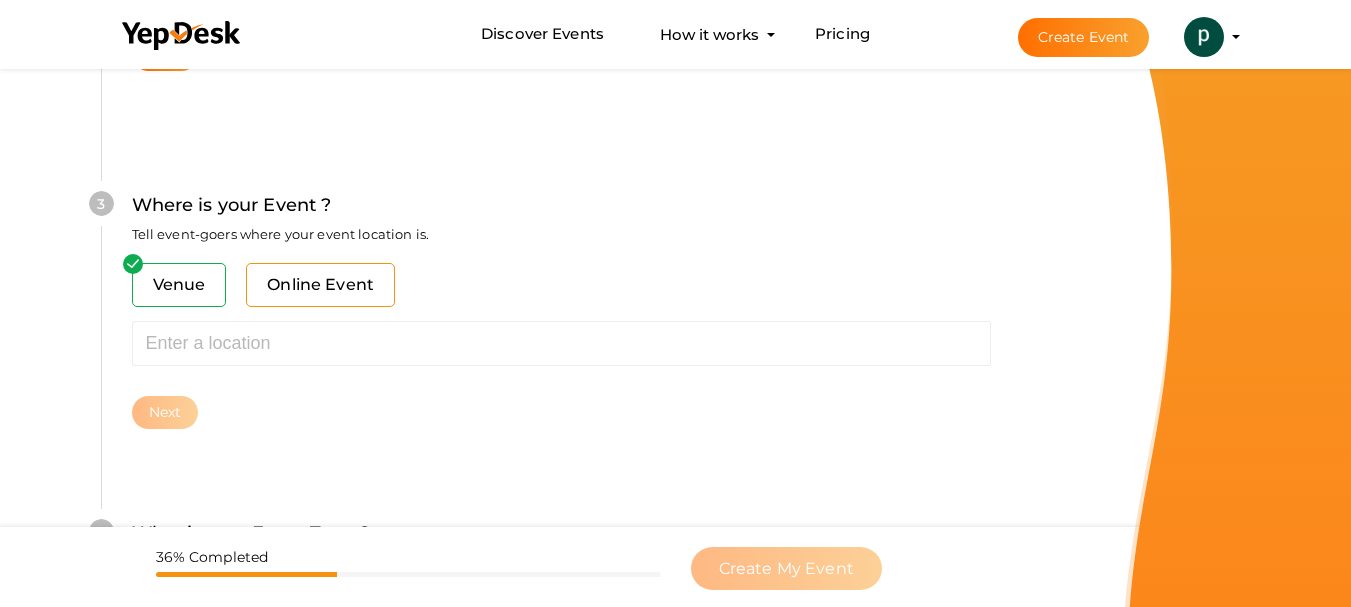 scroll, scrollTop: 785, scrollLeft: 0, axis: vertical 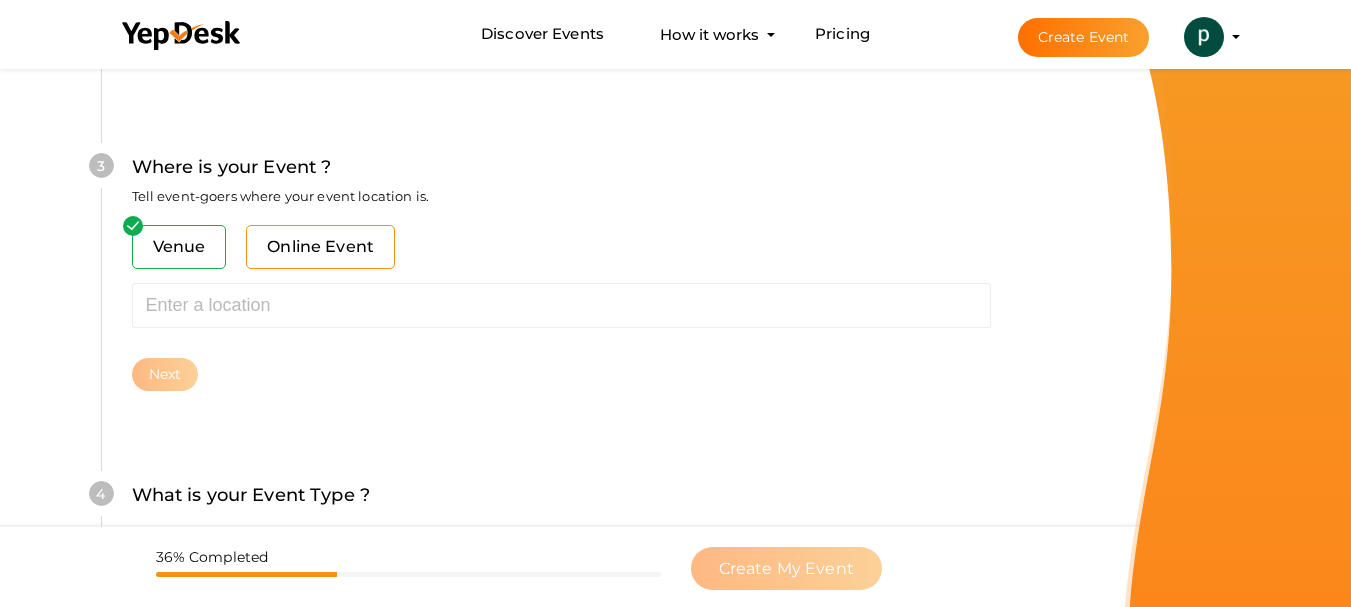 click on "Online
Event" at bounding box center (320, 247) 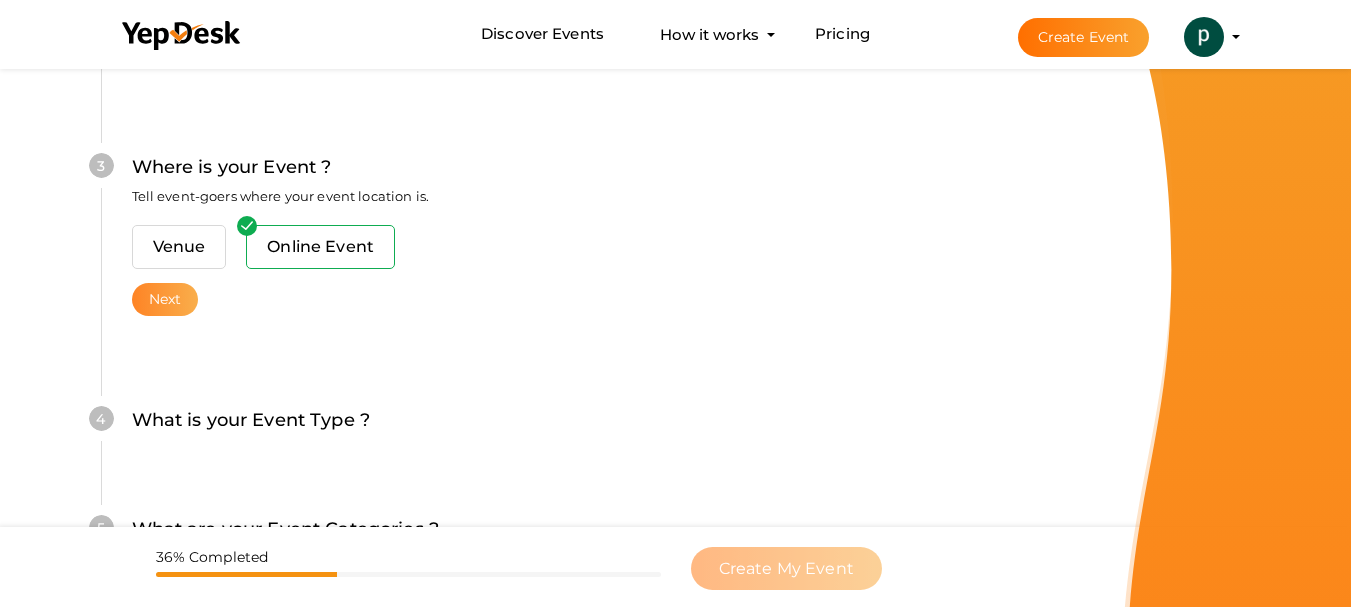 click on "Next" at bounding box center [165, 299] 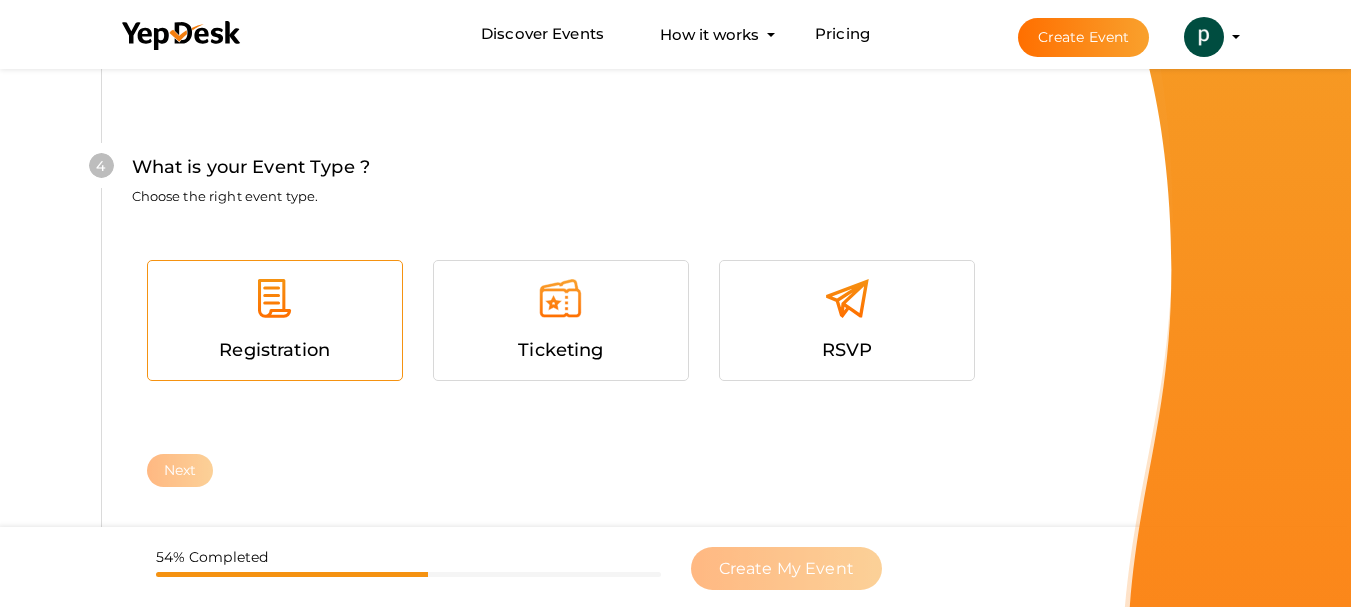 click at bounding box center [274, 298] 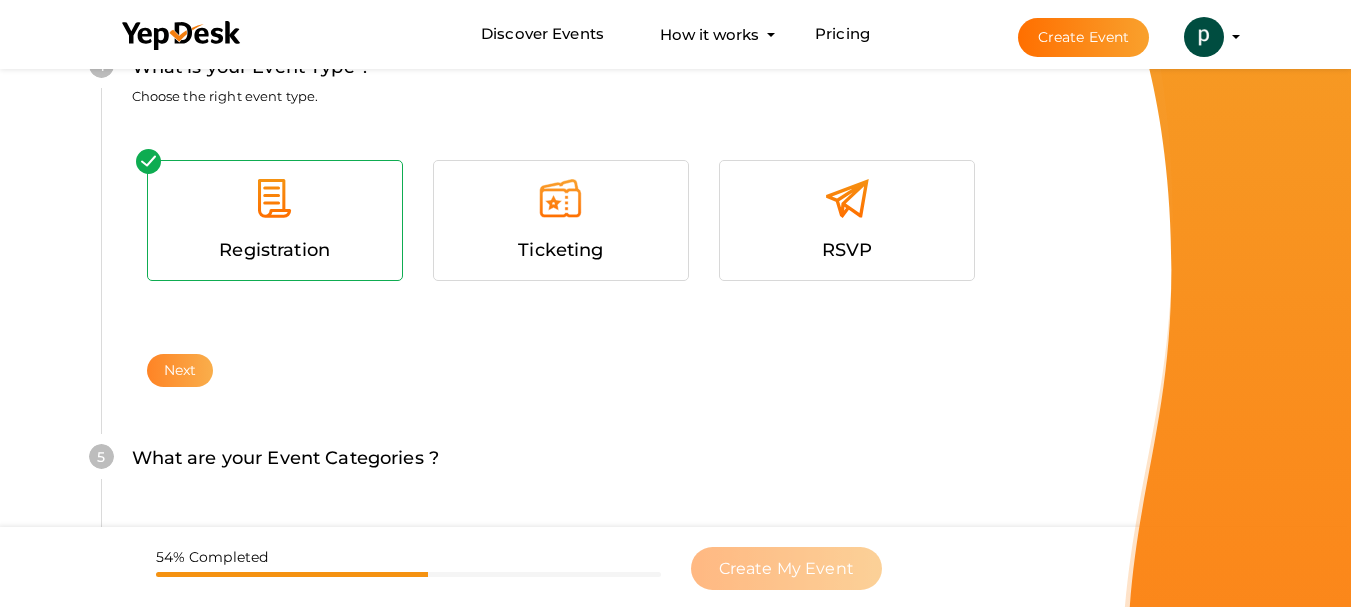 click on "Next" at bounding box center (180, 370) 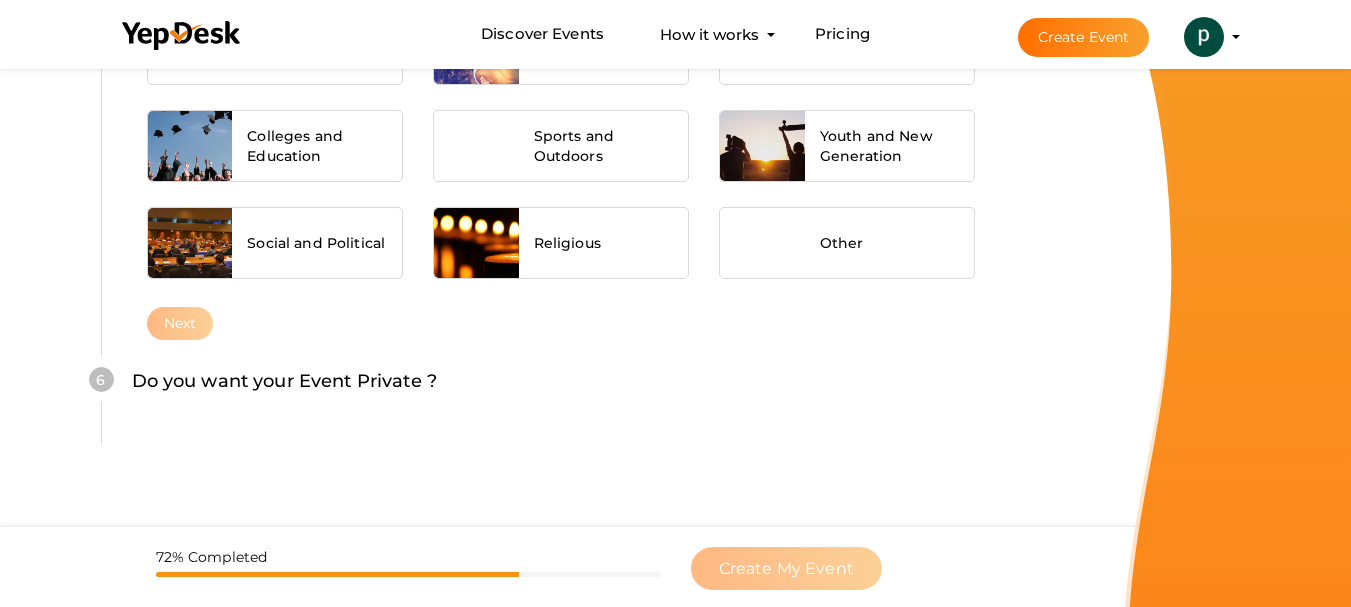 scroll, scrollTop: 1489, scrollLeft: 0, axis: vertical 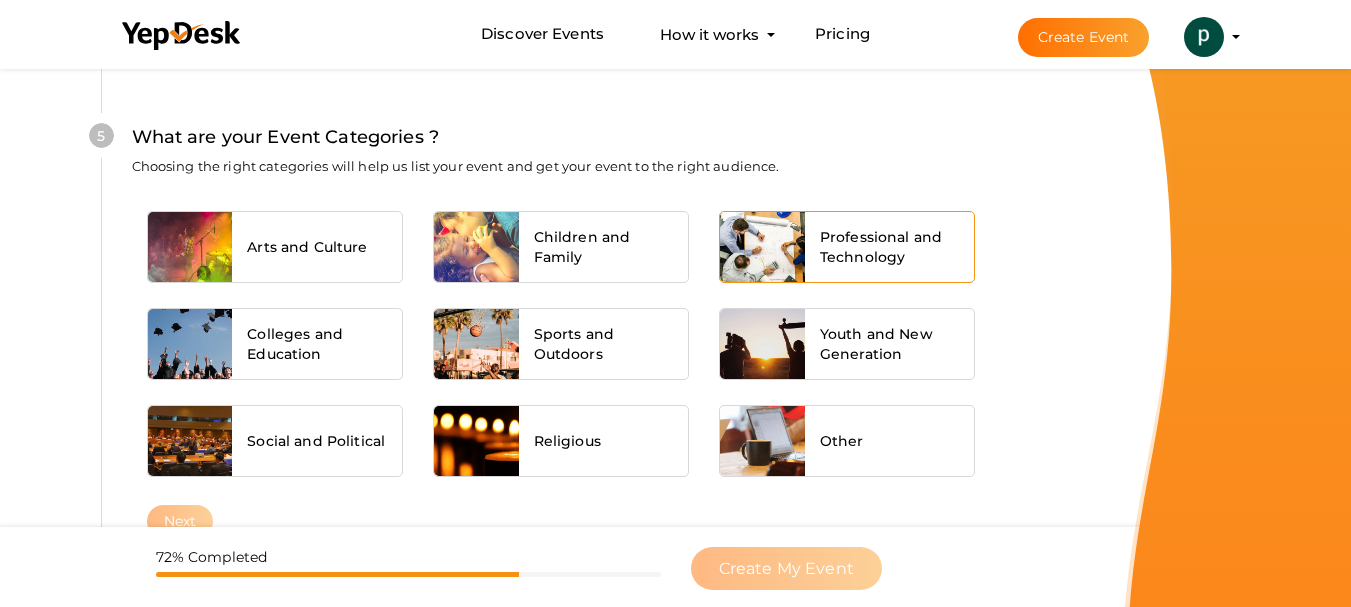 click on "Professional and Technology" at bounding box center (890, 247) 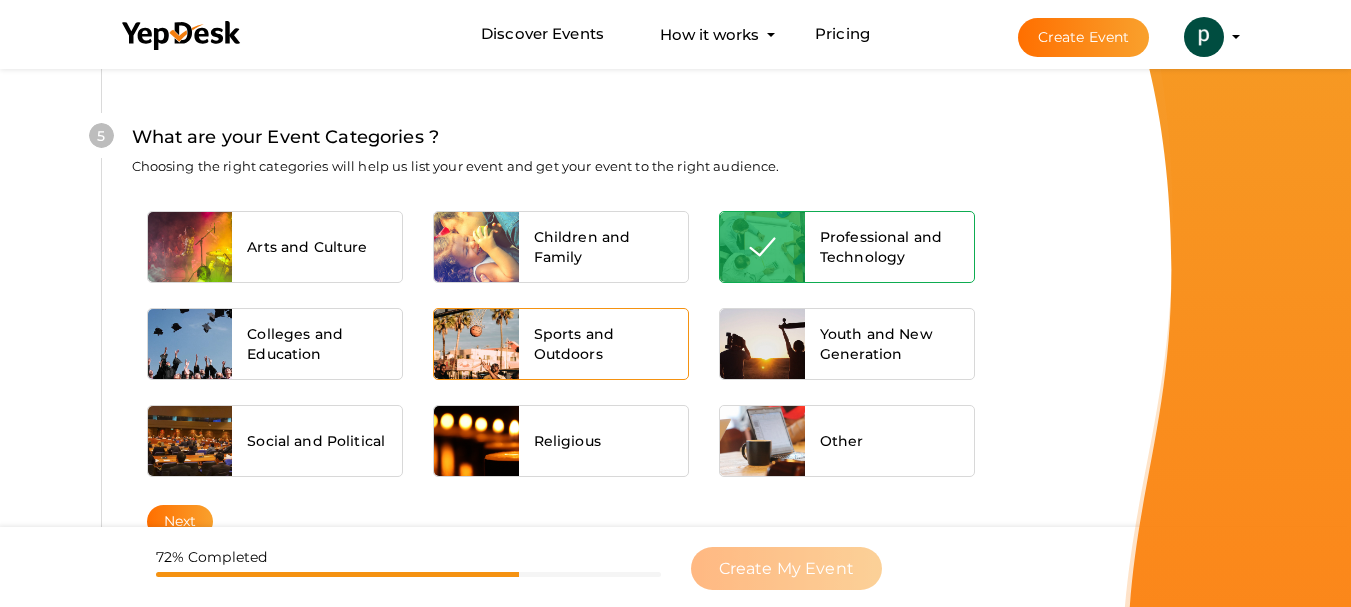 scroll, scrollTop: 1589, scrollLeft: 0, axis: vertical 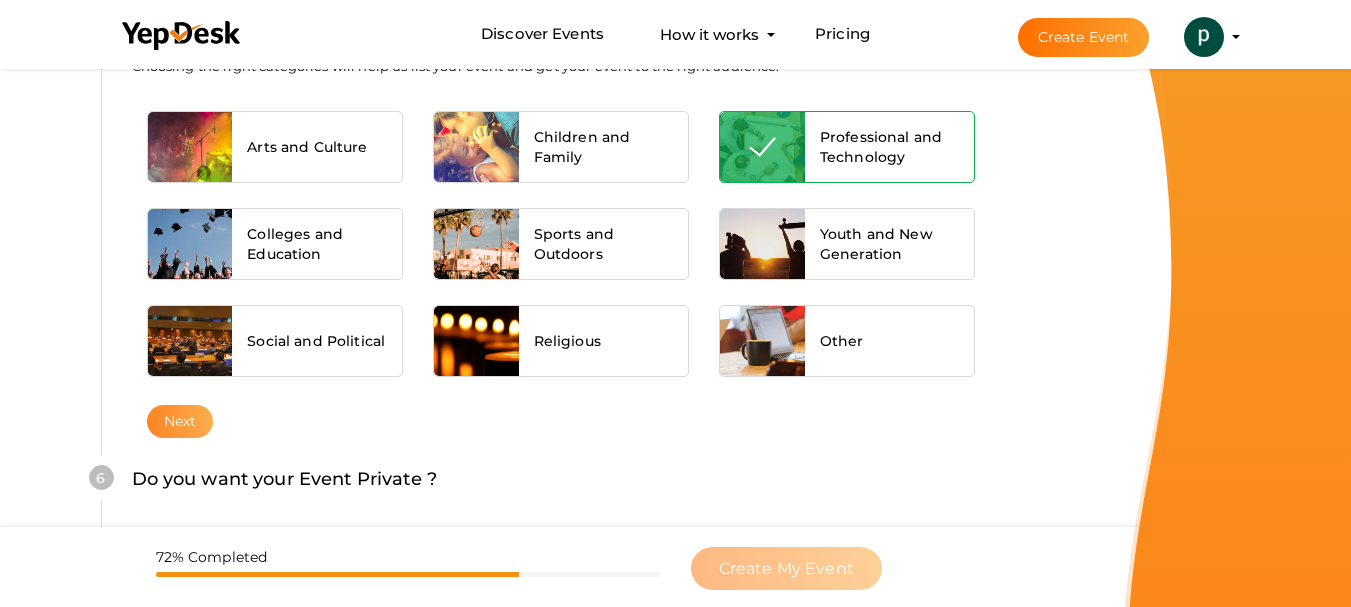 click on "Next" at bounding box center (180, 421) 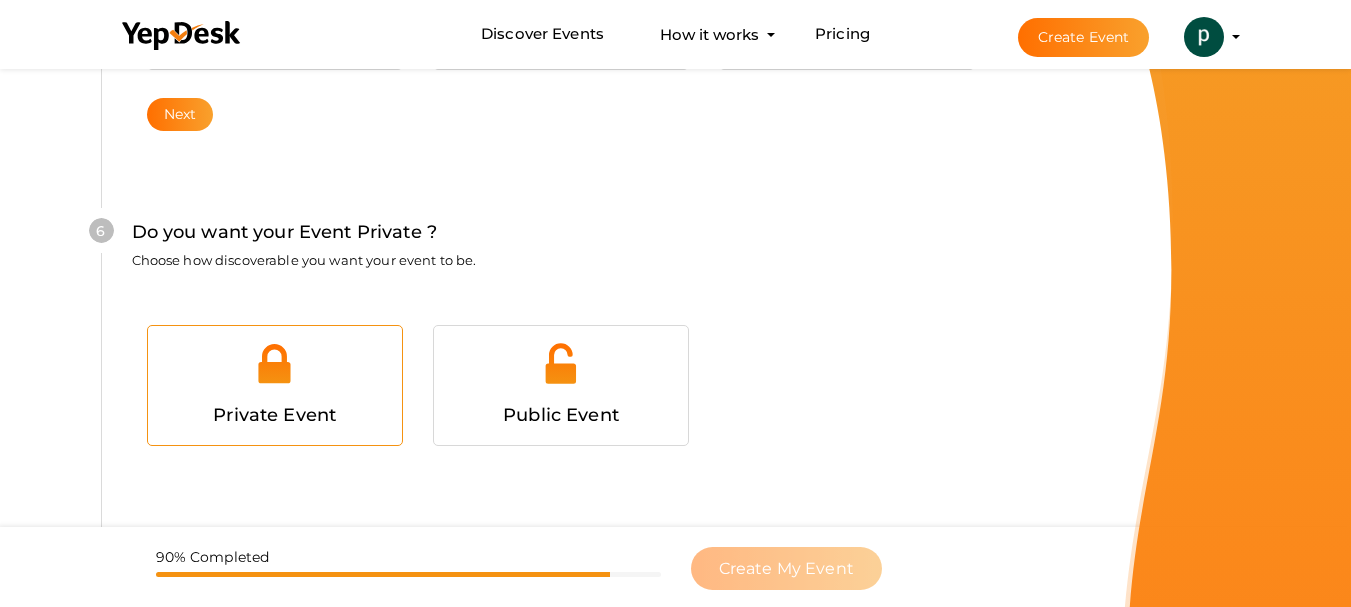 scroll, scrollTop: 1931, scrollLeft: 0, axis: vertical 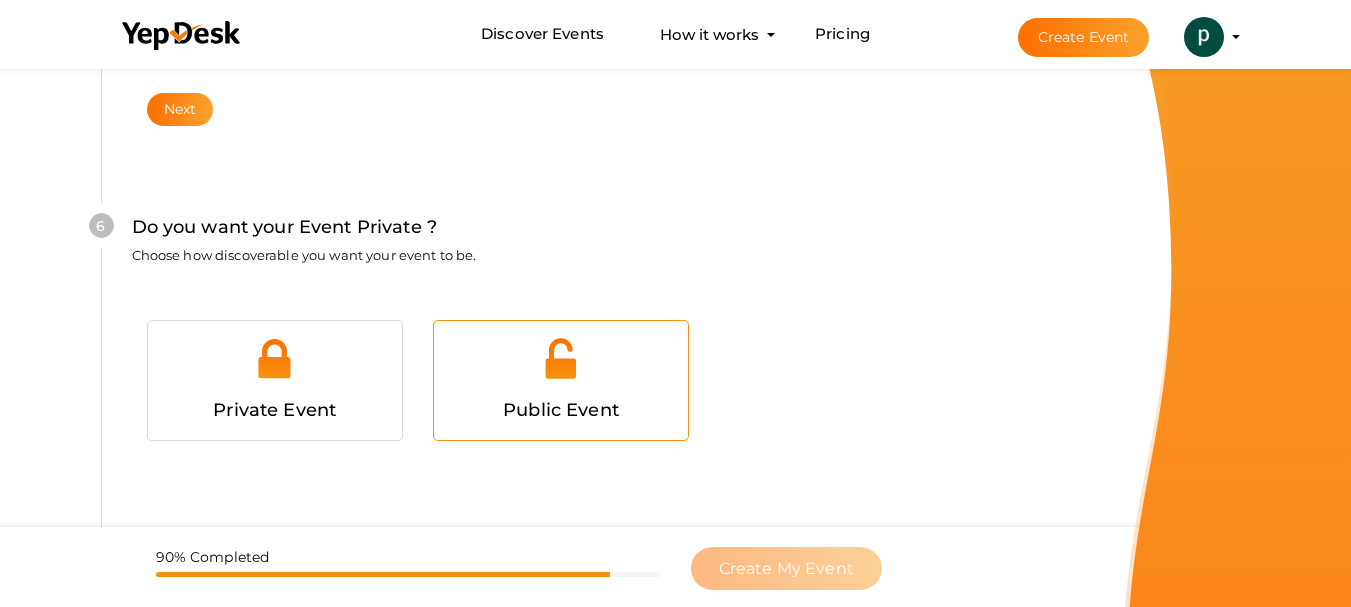 click at bounding box center [561, 366] 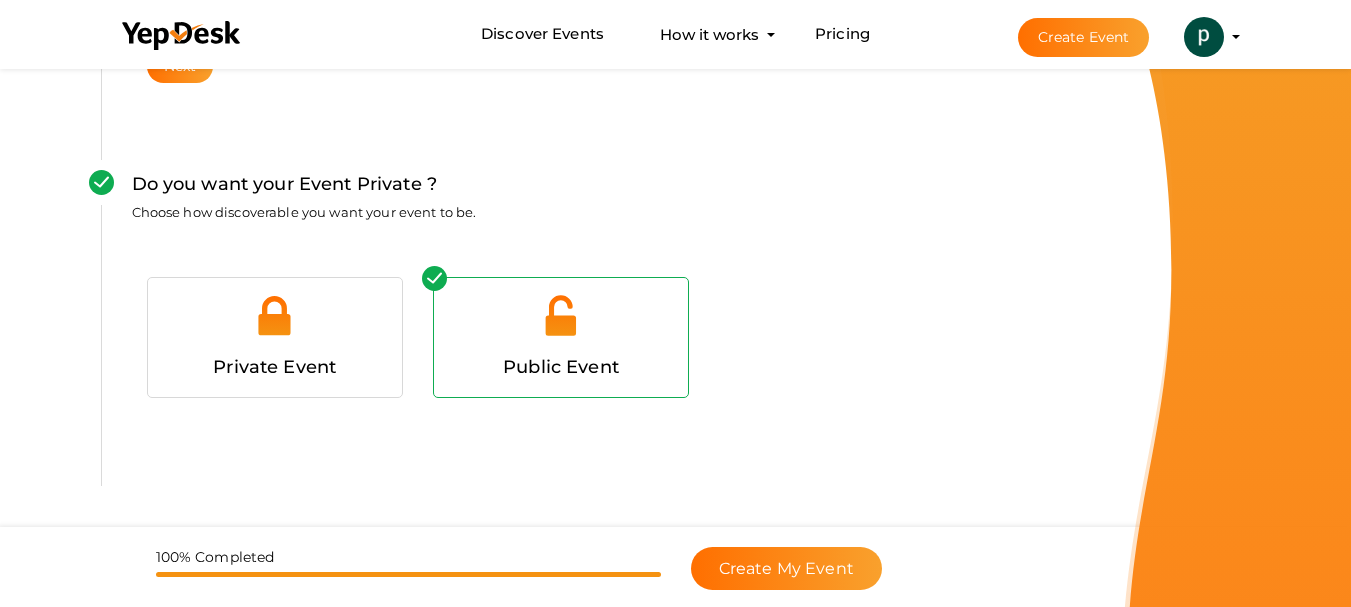 scroll, scrollTop: 2034, scrollLeft: 0, axis: vertical 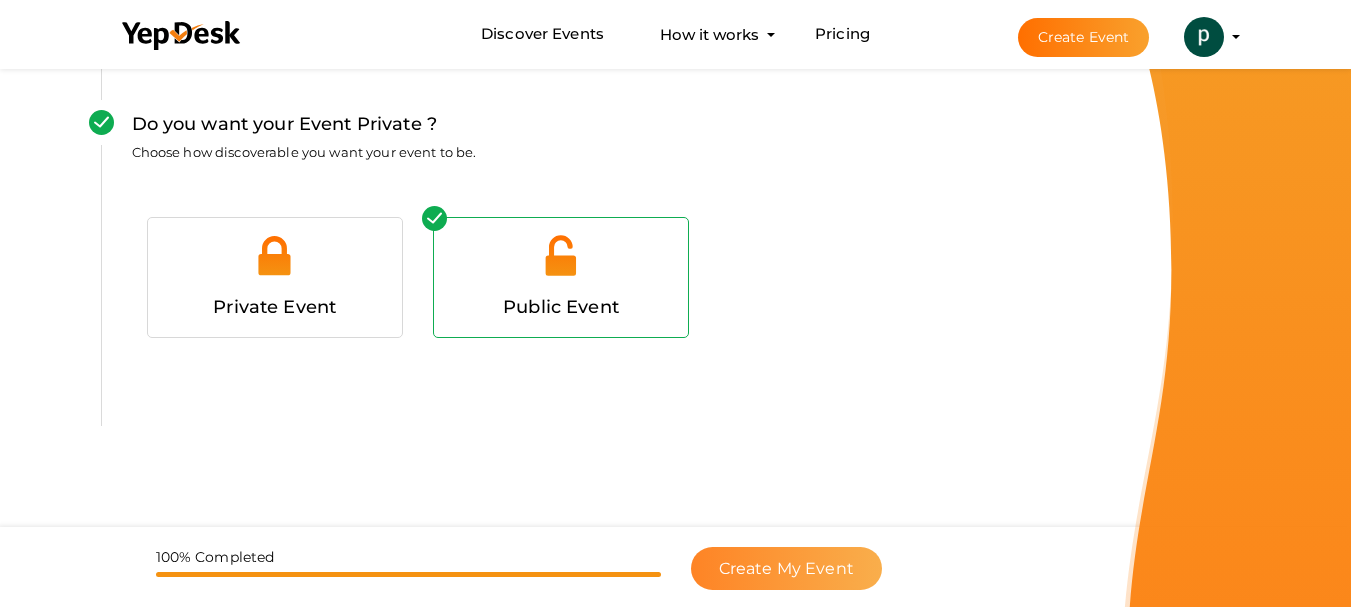 click on "Create
My
Event" at bounding box center [786, 568] 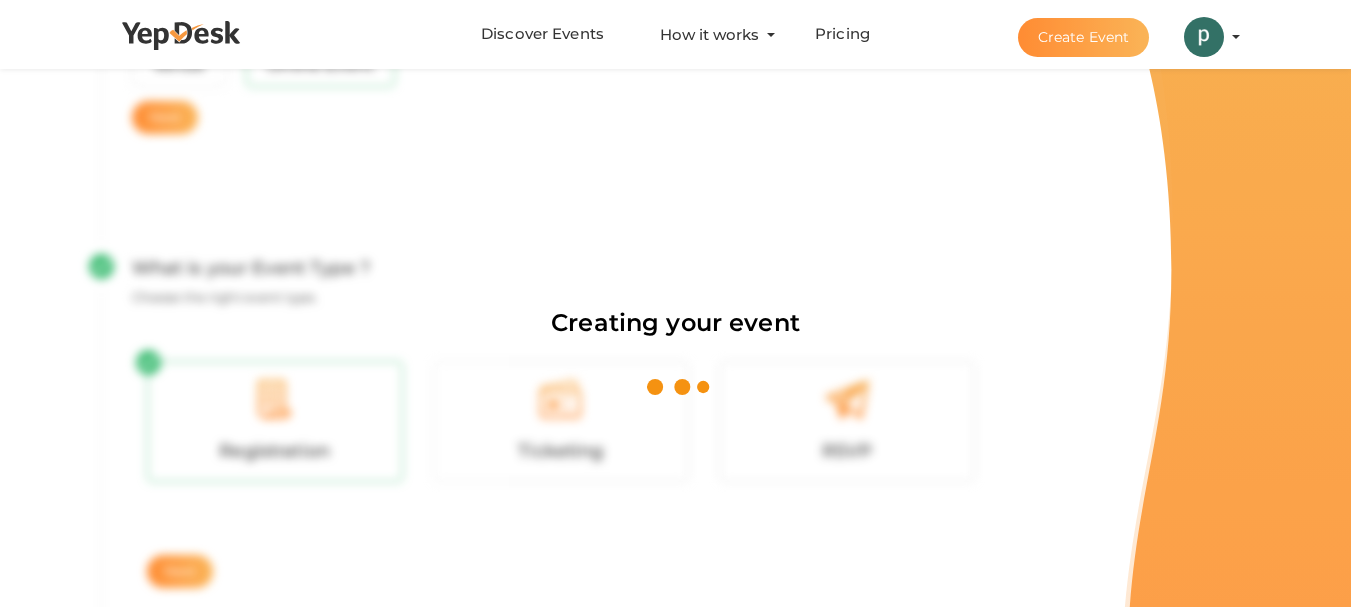 scroll, scrollTop: 300, scrollLeft: 0, axis: vertical 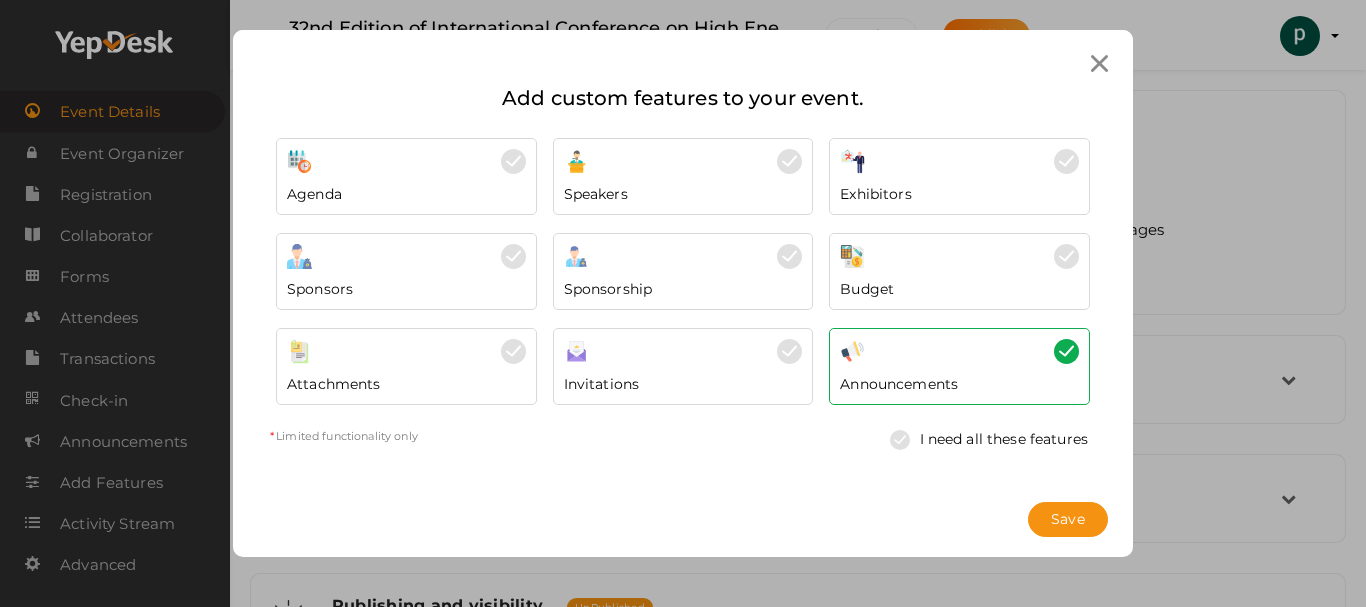 click at bounding box center (959, 161) 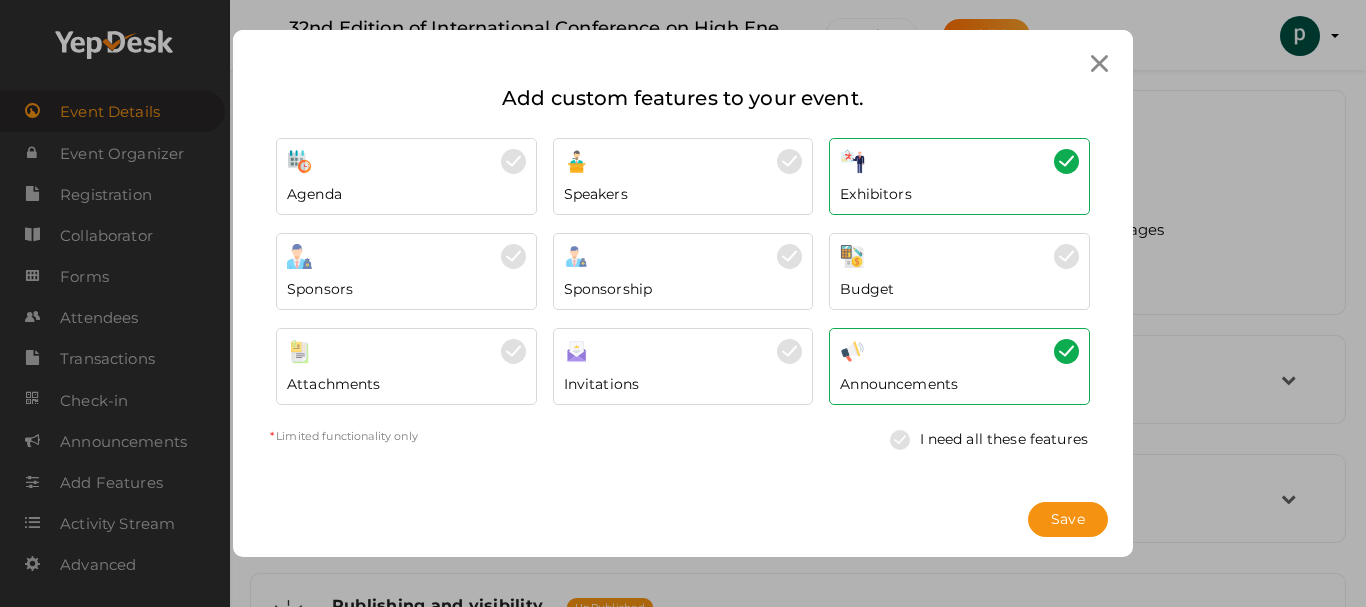 click on "Speakers" at bounding box center (683, 189) 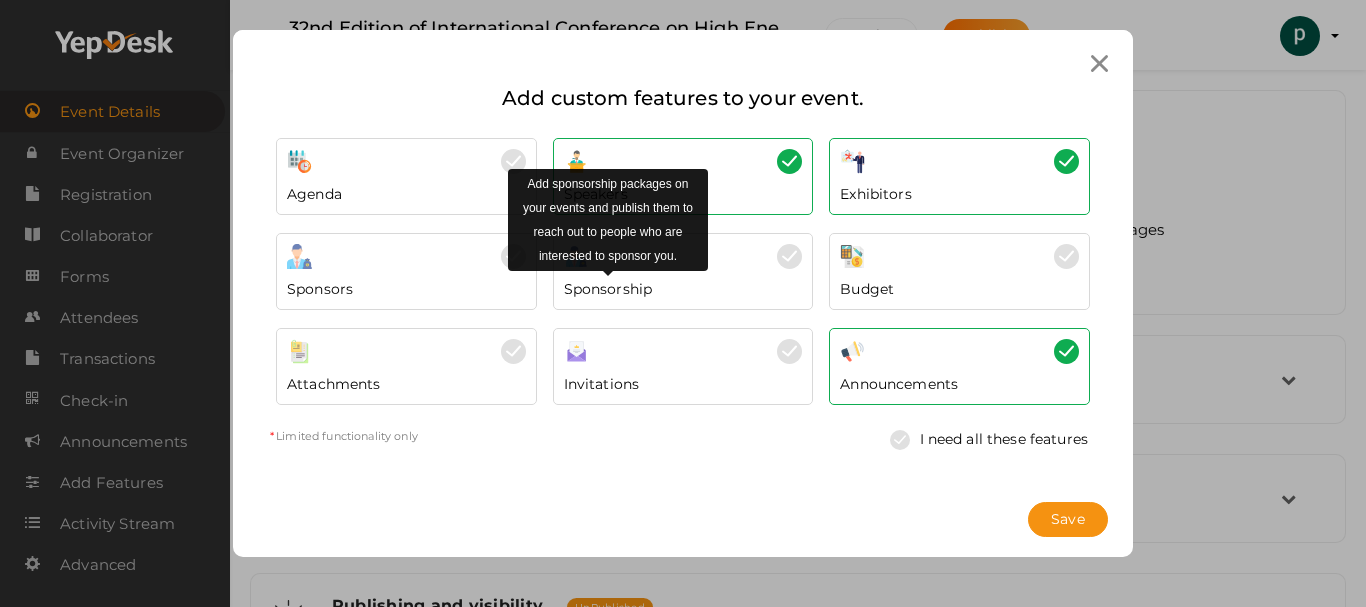 drag, startPoint x: 645, startPoint y: 293, endPoint x: 698, endPoint y: 390, distance: 110.535065 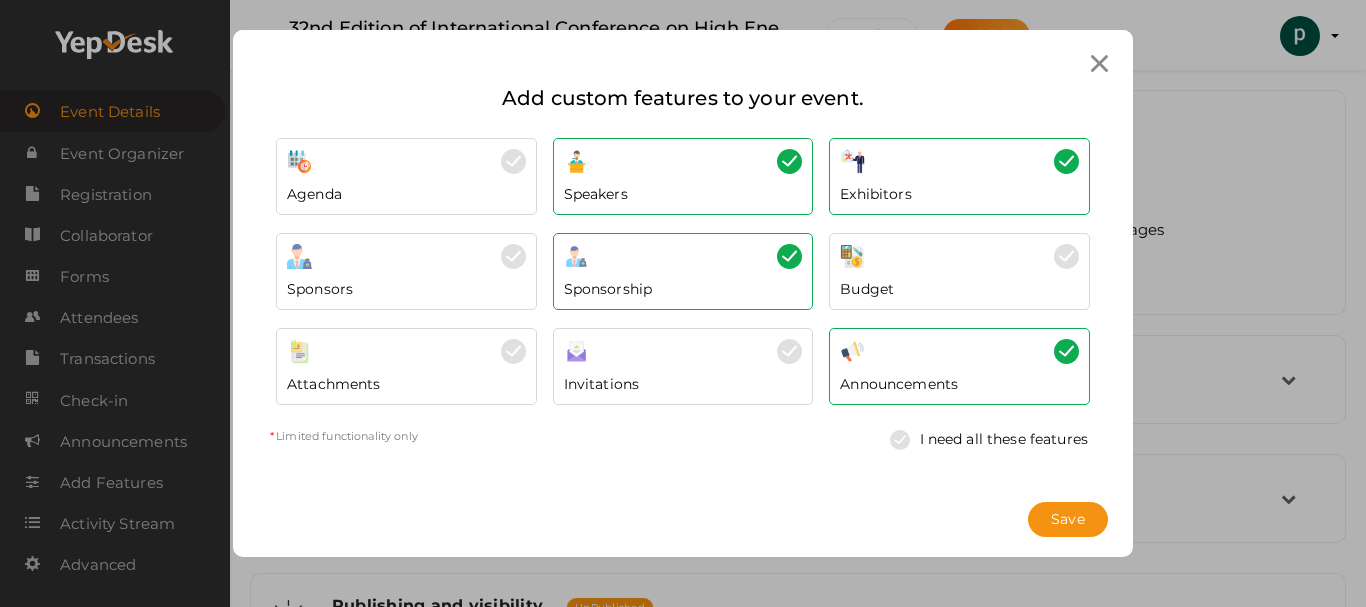 click on "Sponsorship" at bounding box center (683, 284) 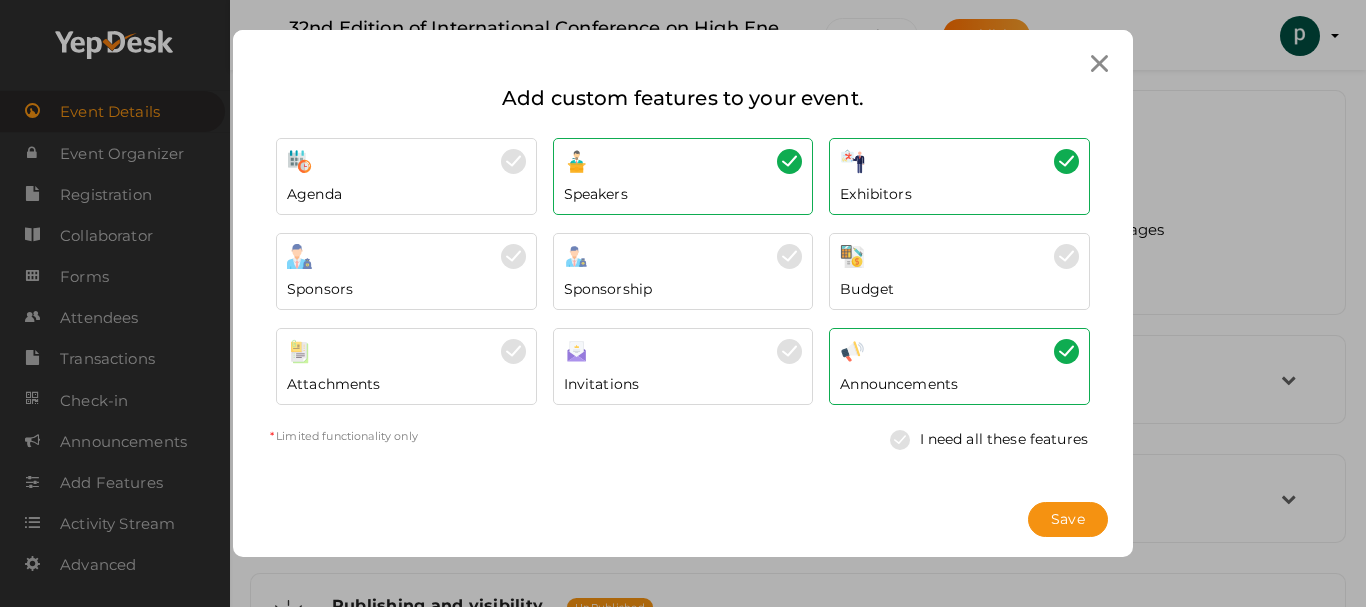 click on "Sponsors" at bounding box center (406, 284) 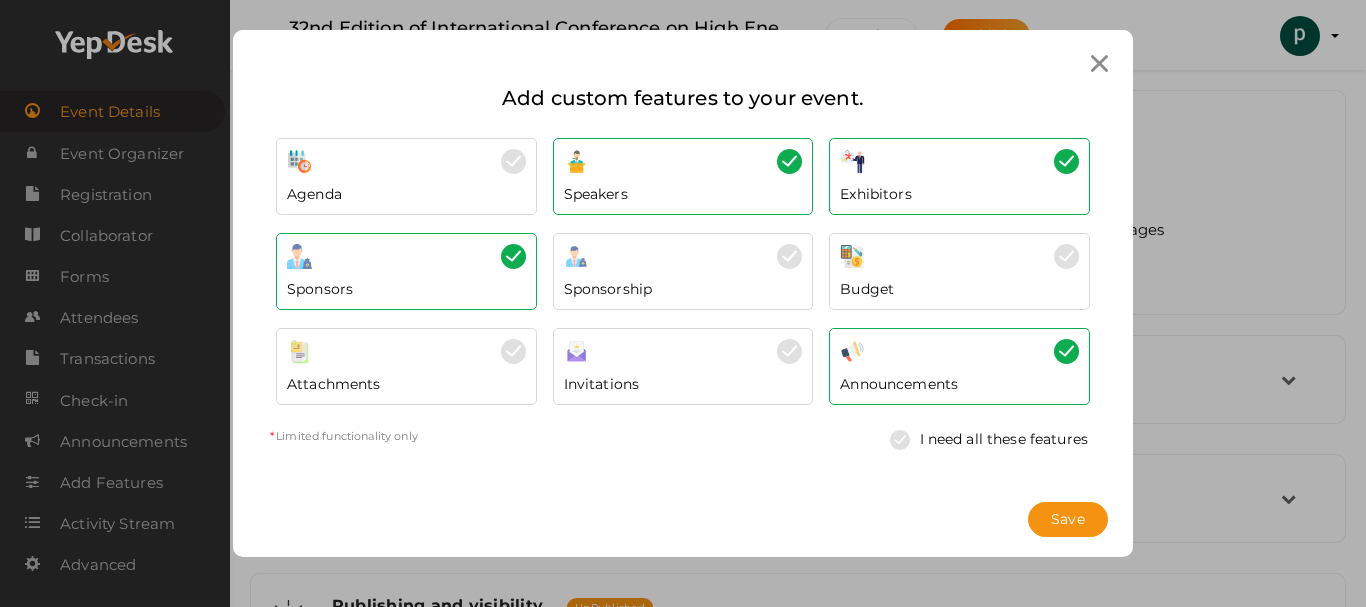 click at bounding box center (406, 351) 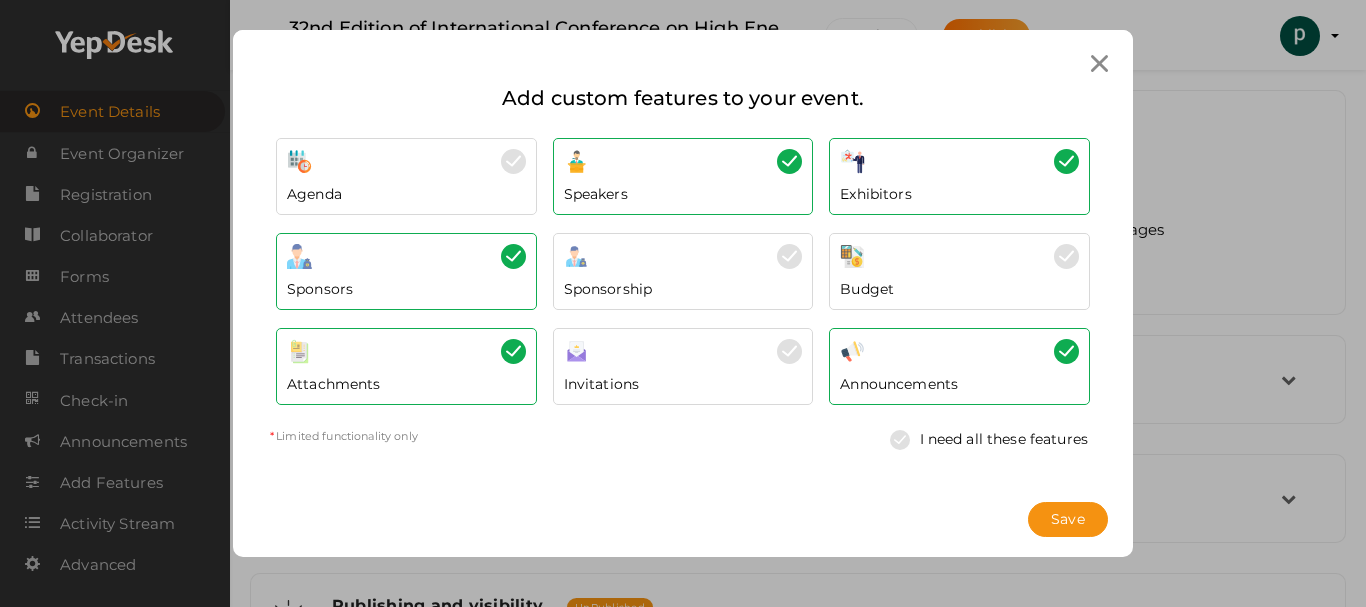 click at bounding box center (513, 256) 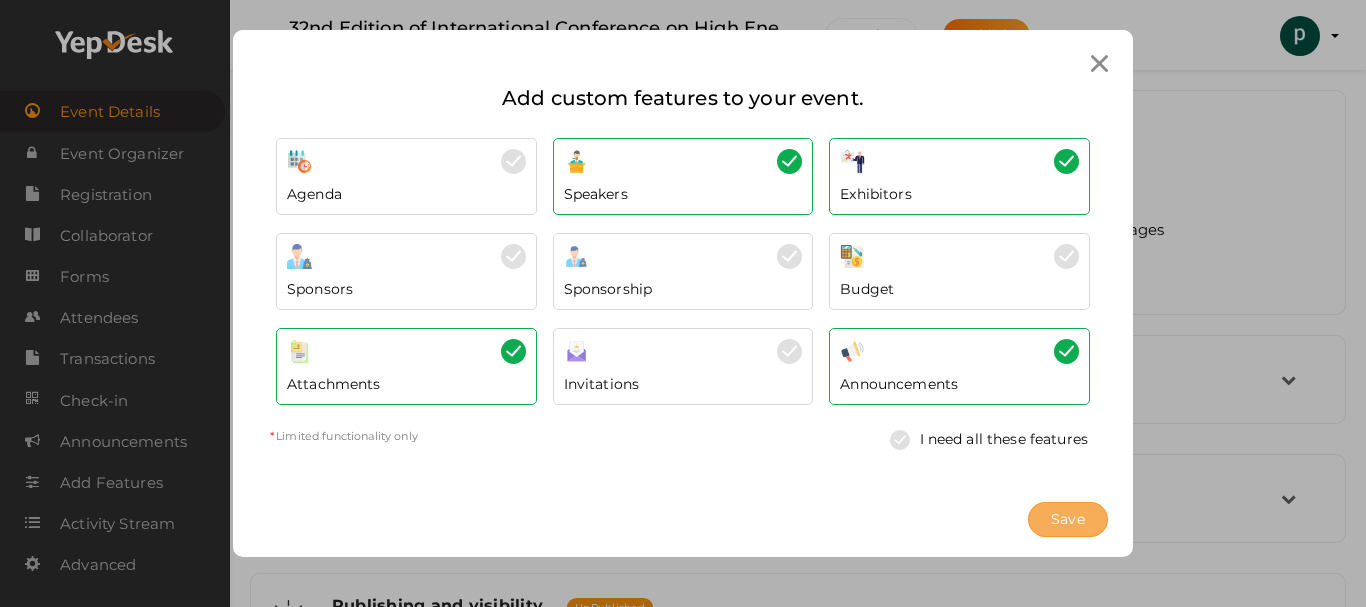 click on "Save" at bounding box center [1068, 519] 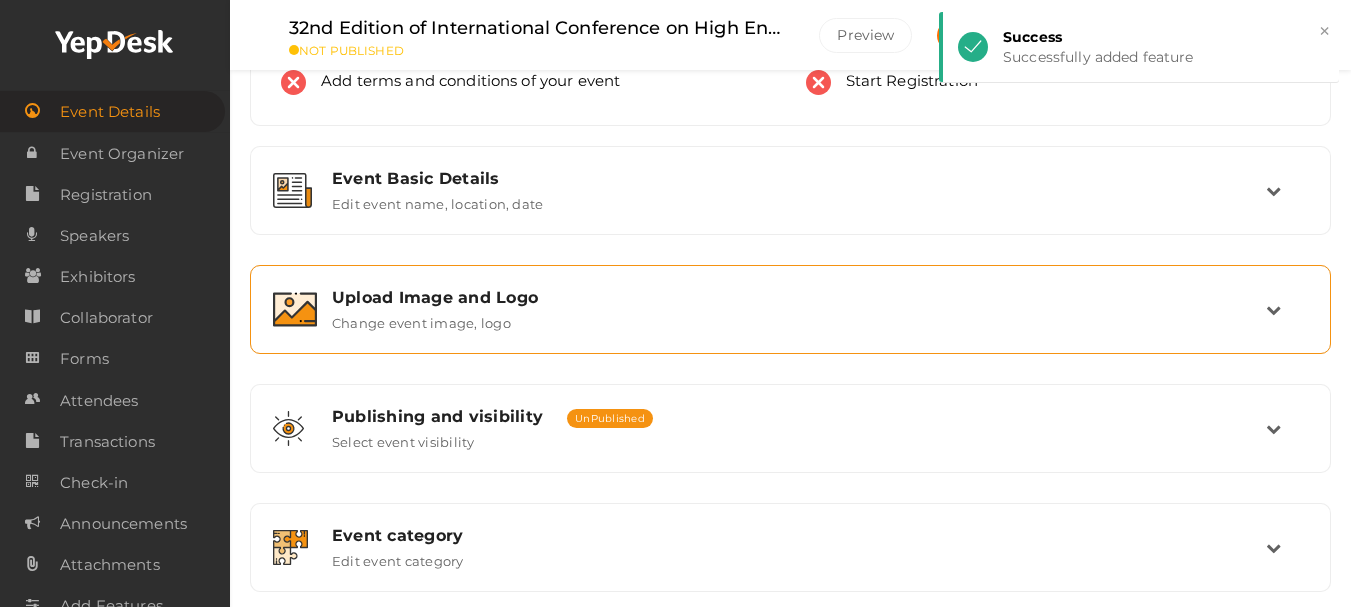 scroll, scrollTop: 200, scrollLeft: 0, axis: vertical 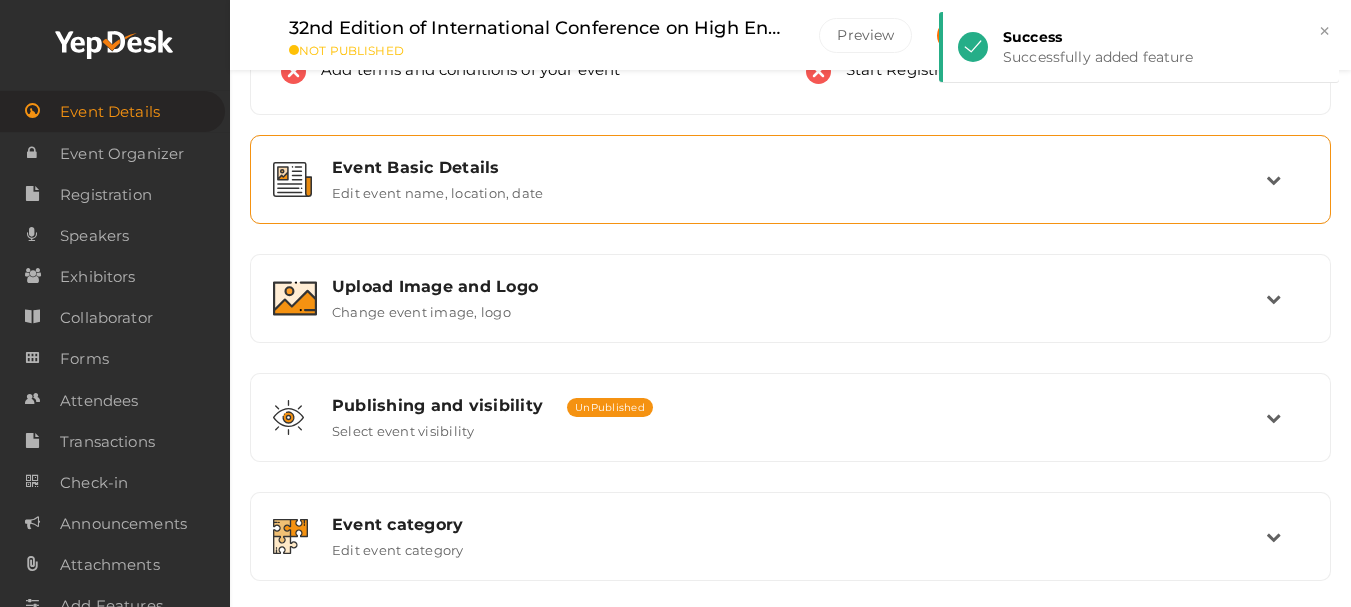 click on "Event Basic Details
Edit event name,
location, date" at bounding box center [791, 179] 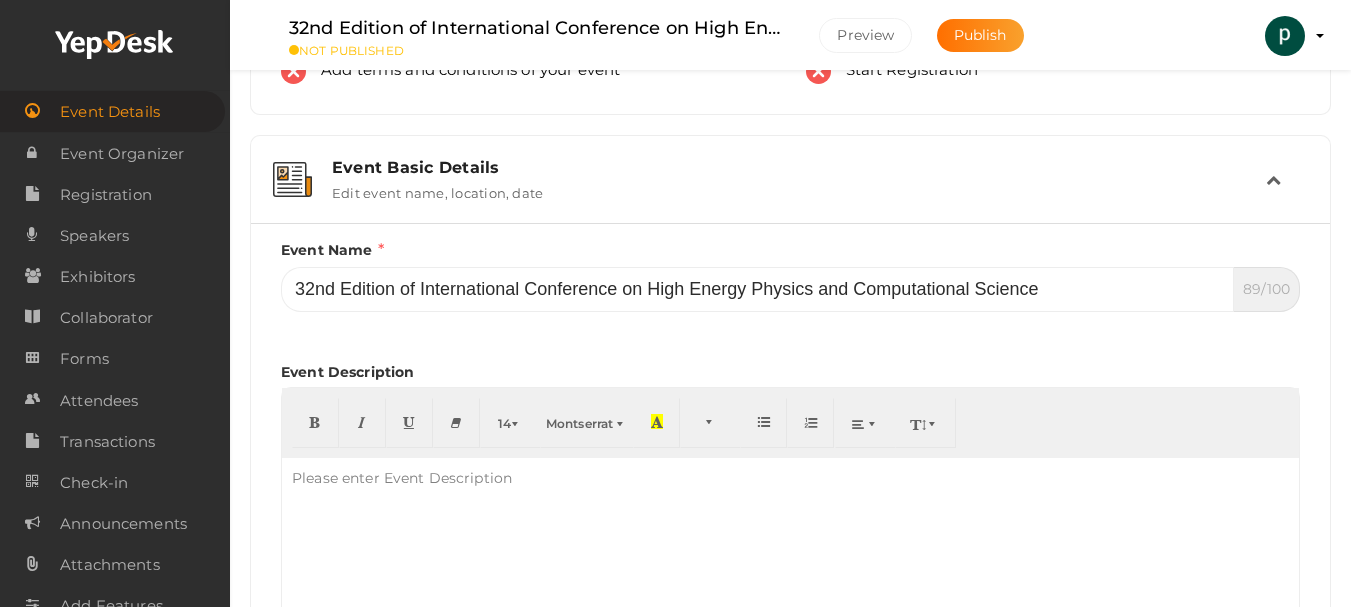 scroll, scrollTop: 300, scrollLeft: 0, axis: vertical 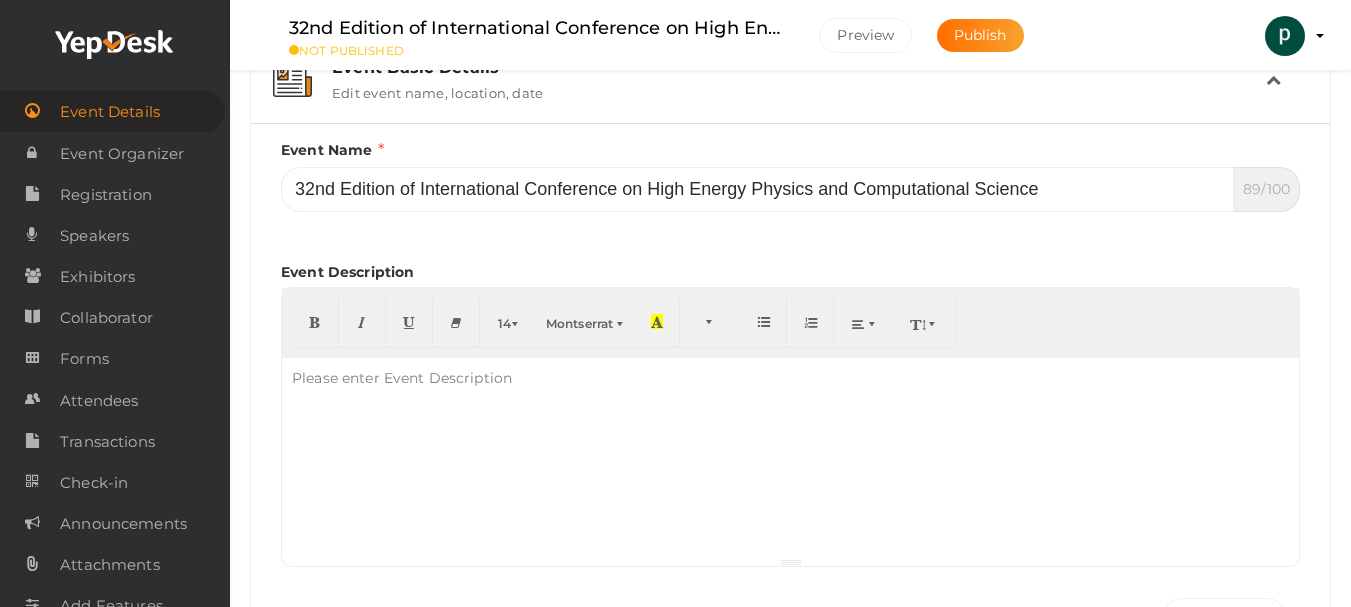 click at bounding box center (790, 458) 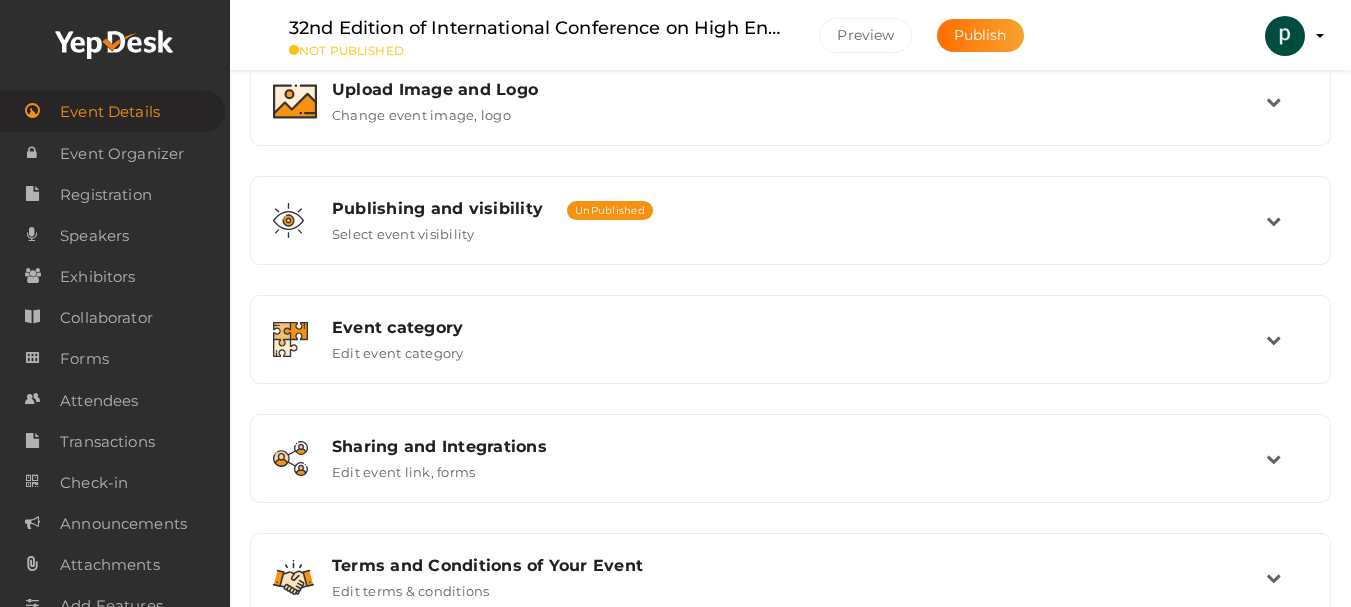 scroll, scrollTop: 1600, scrollLeft: 0, axis: vertical 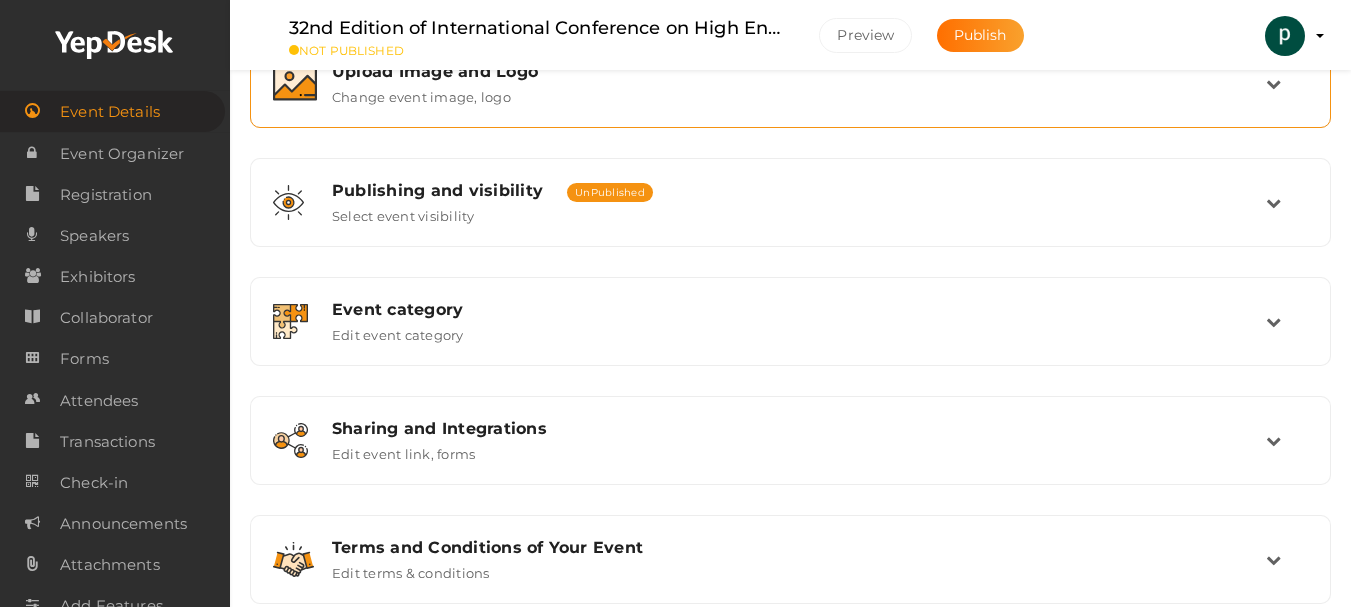 click on "Upload Image and Logo
Change event
image, logo" at bounding box center [790, 83] 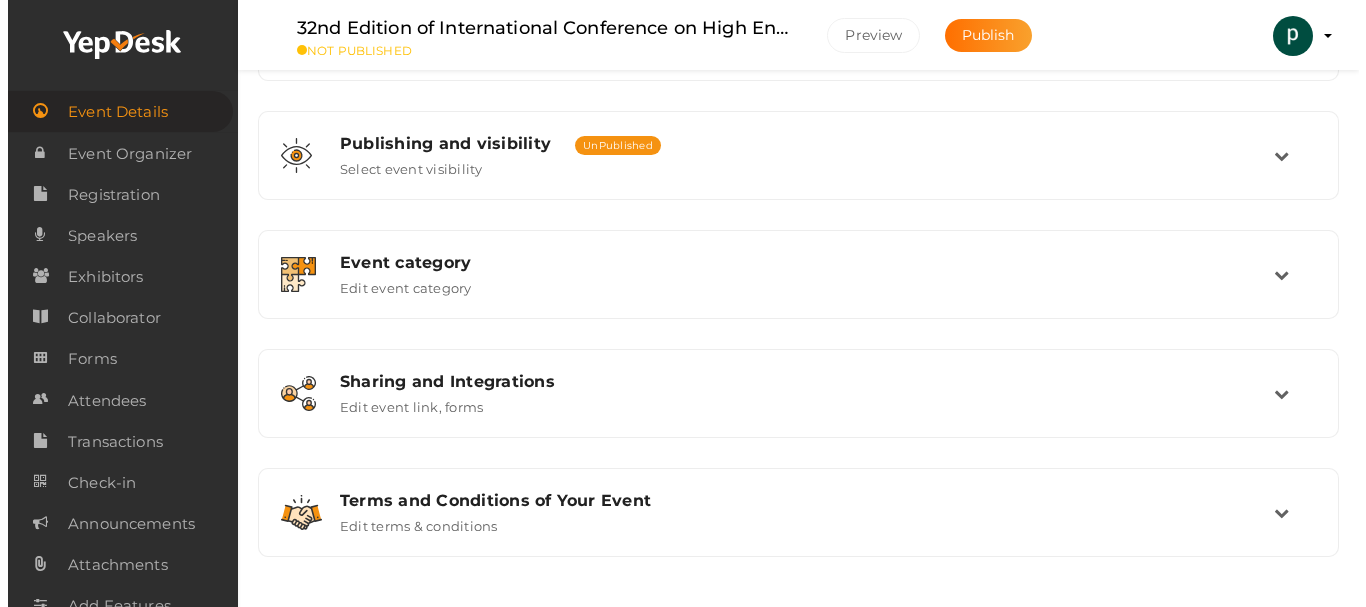 scroll, scrollTop: 489, scrollLeft: 0, axis: vertical 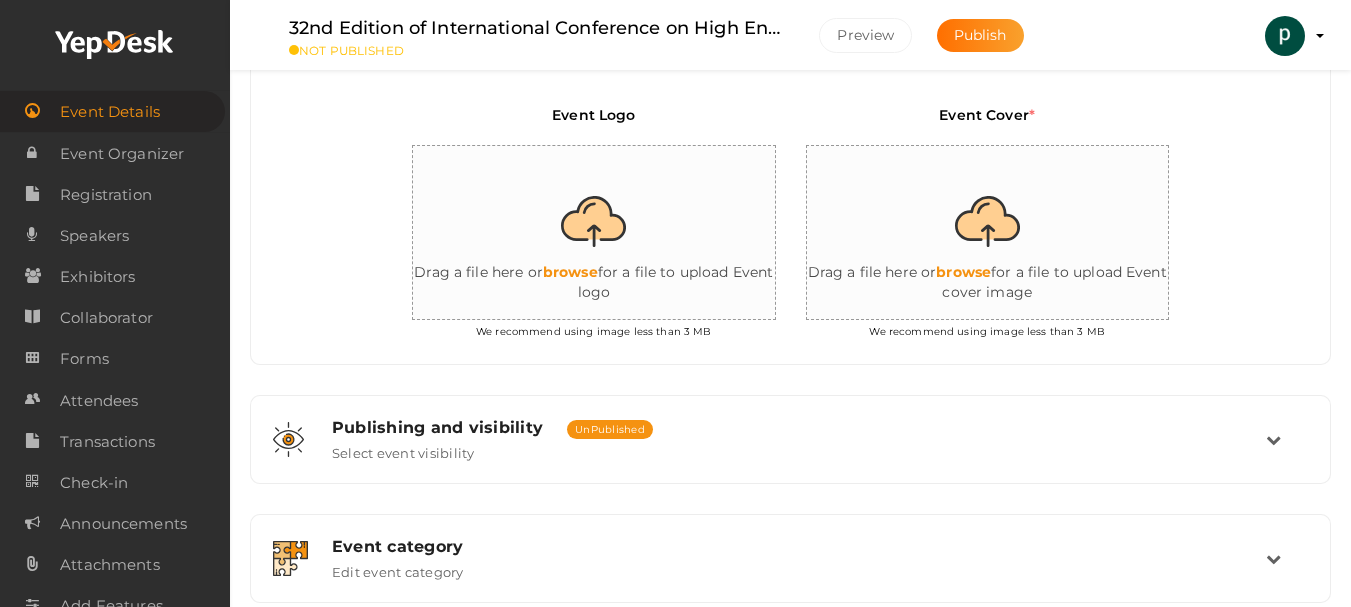 click at bounding box center [613, 233] 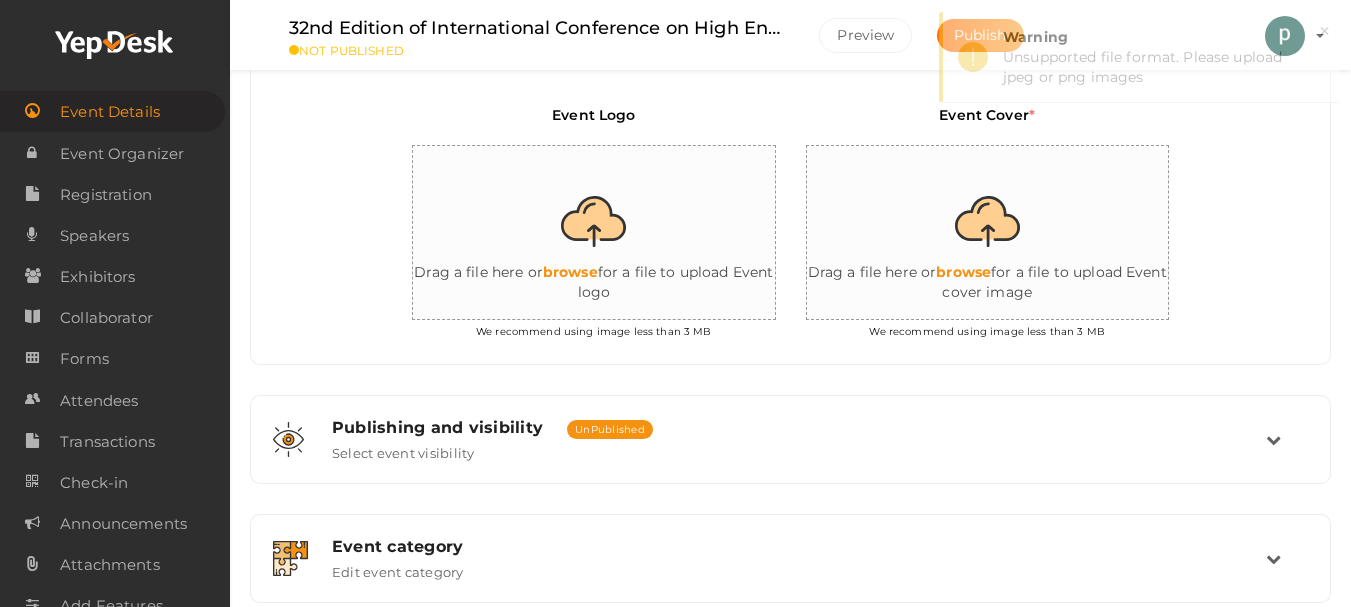 click at bounding box center [613, 233] 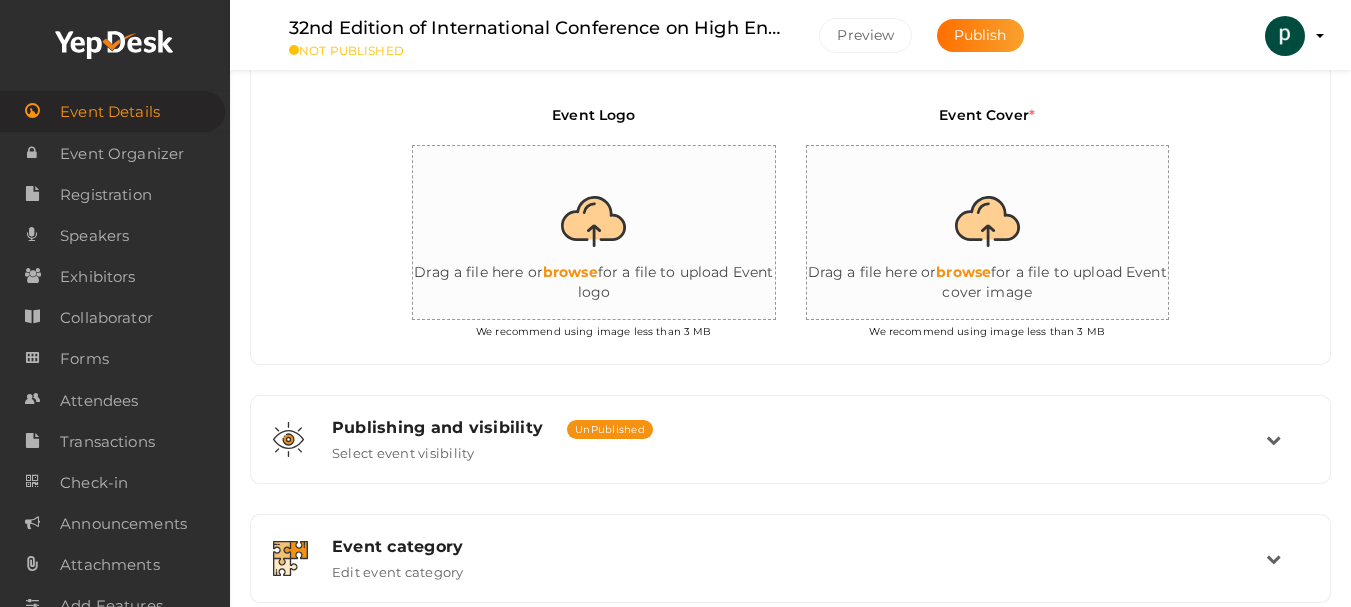 type on "C:\fakepath\physics logo conference.png" 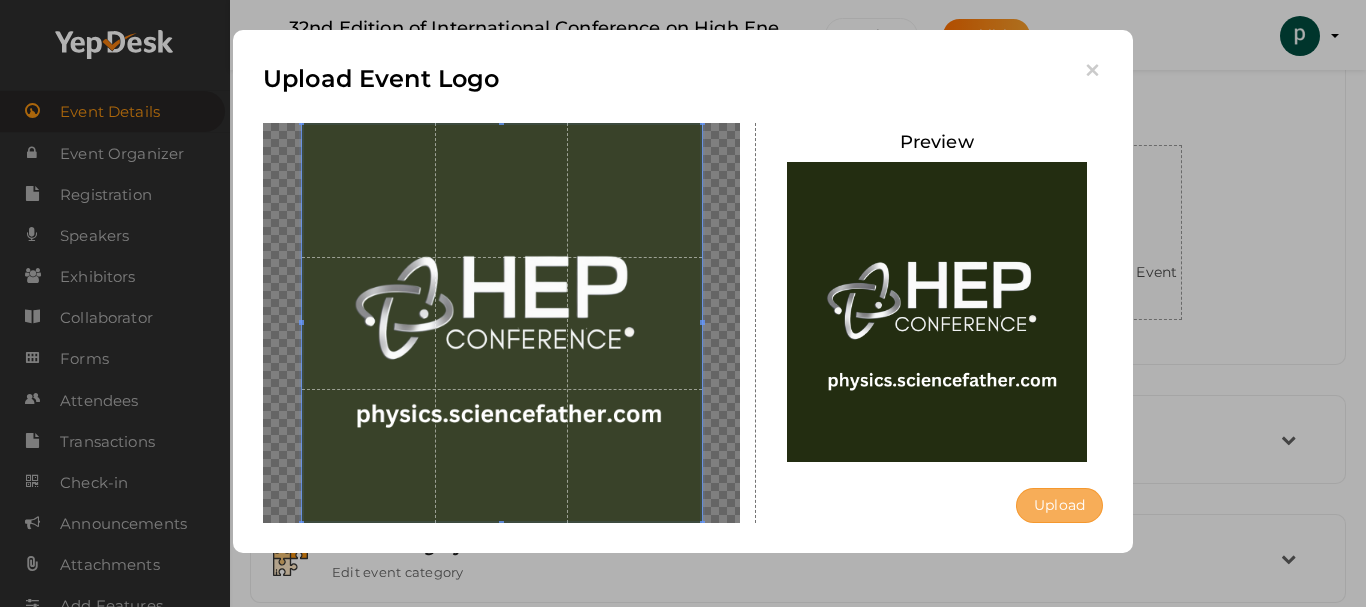 click on "Upload" at bounding box center [1059, 505] 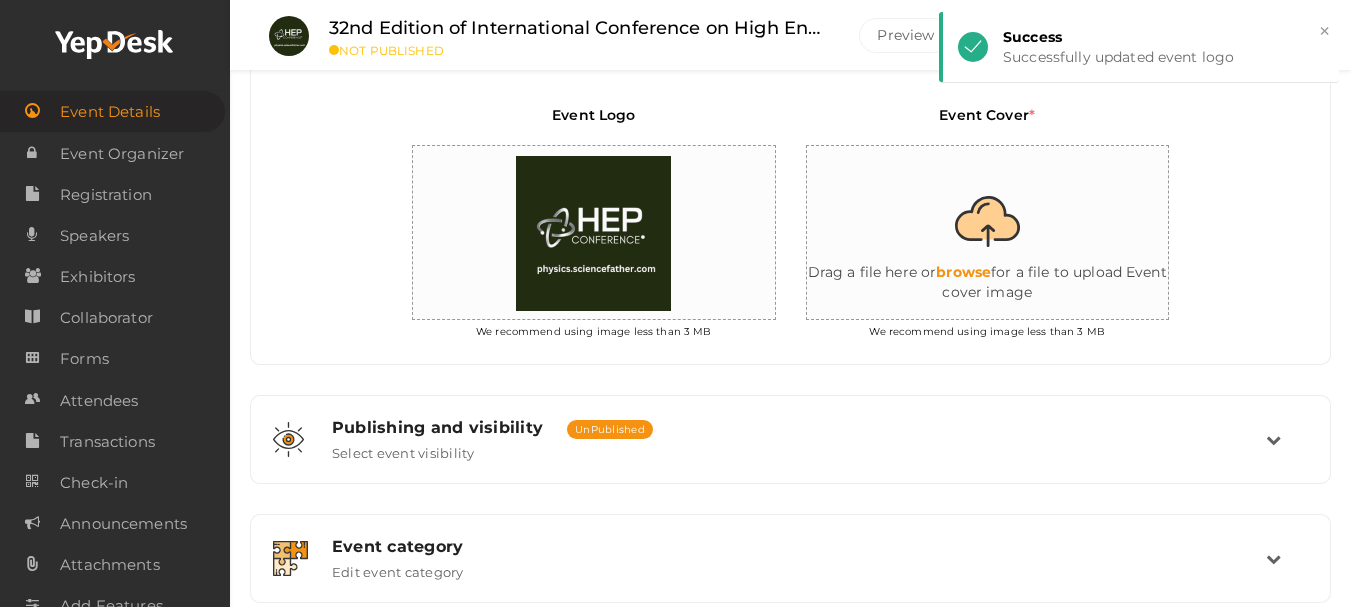 click at bounding box center (1007, 233) 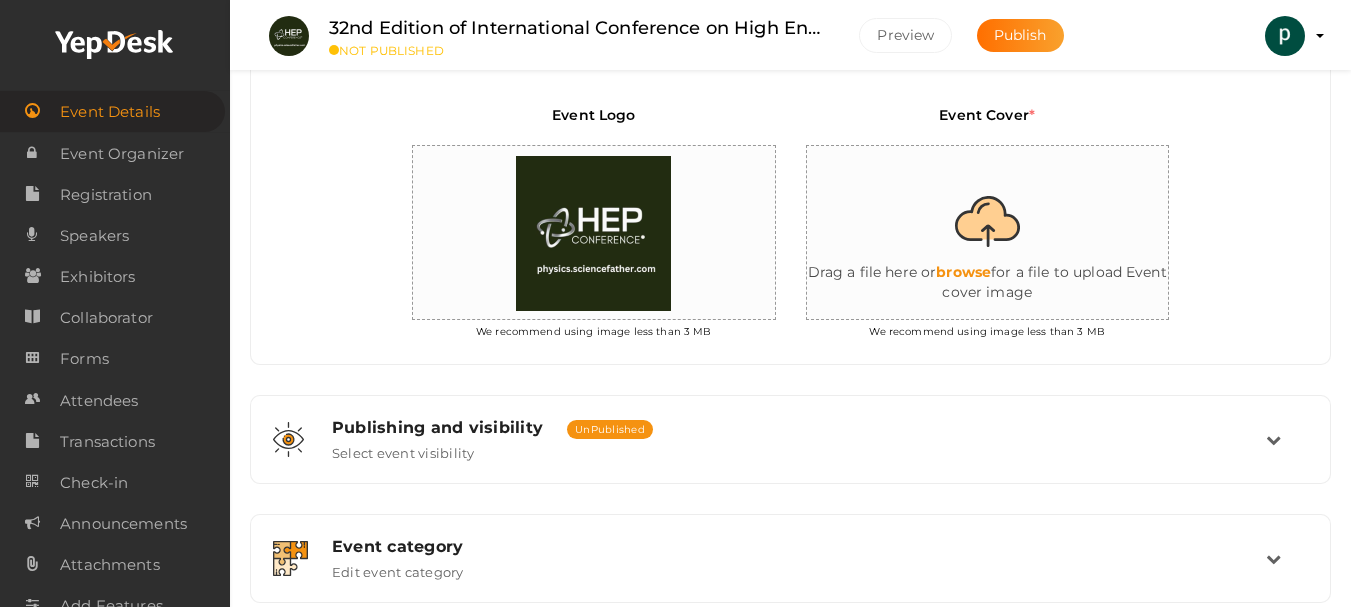 type on "C:\fakepath\HEP-Conference-banner.png" 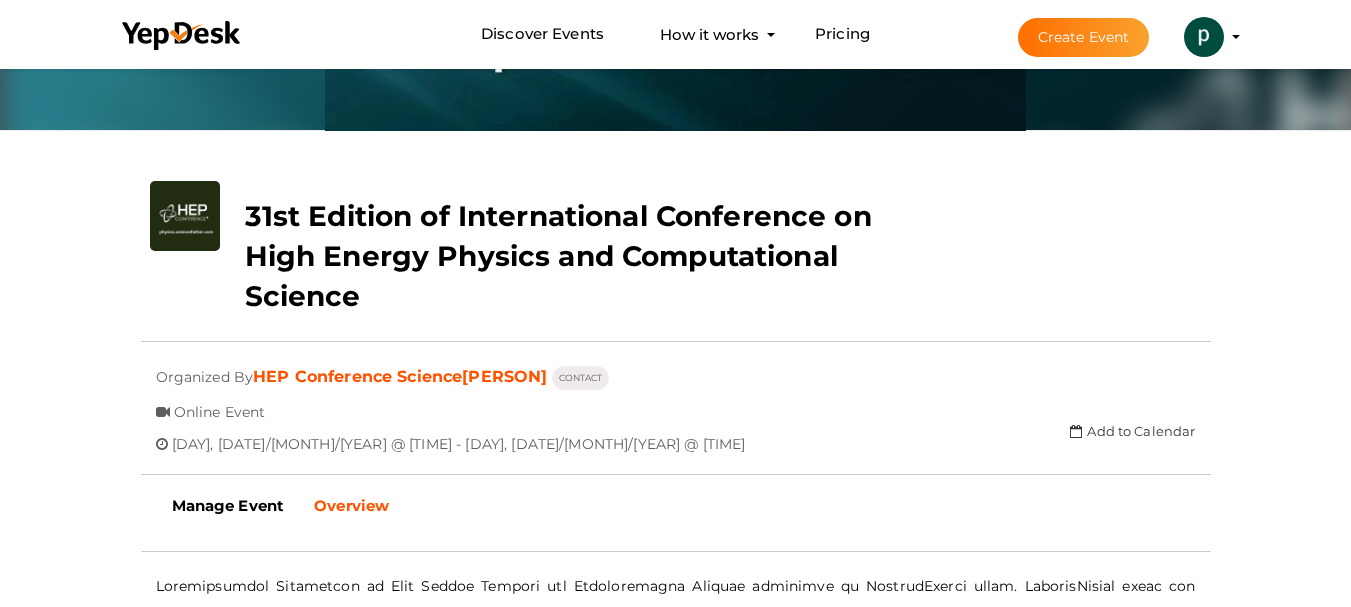 scroll, scrollTop: 300, scrollLeft: 0, axis: vertical 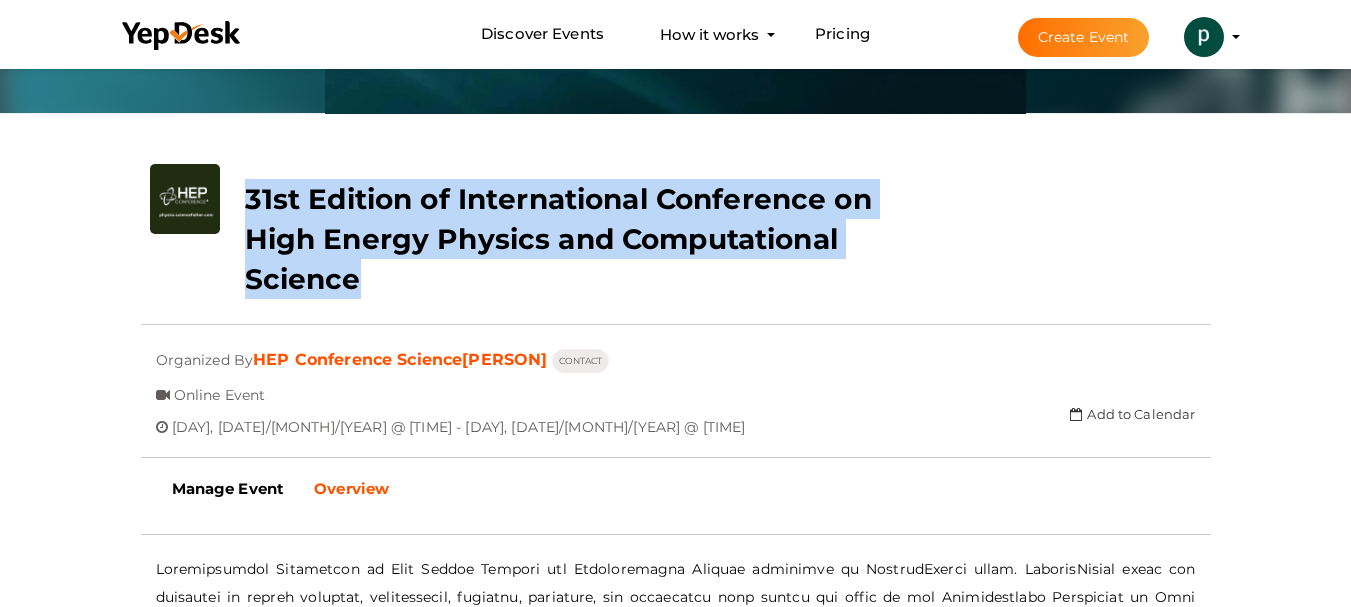 drag, startPoint x: 251, startPoint y: 195, endPoint x: 378, endPoint y: 279, distance: 152.26622 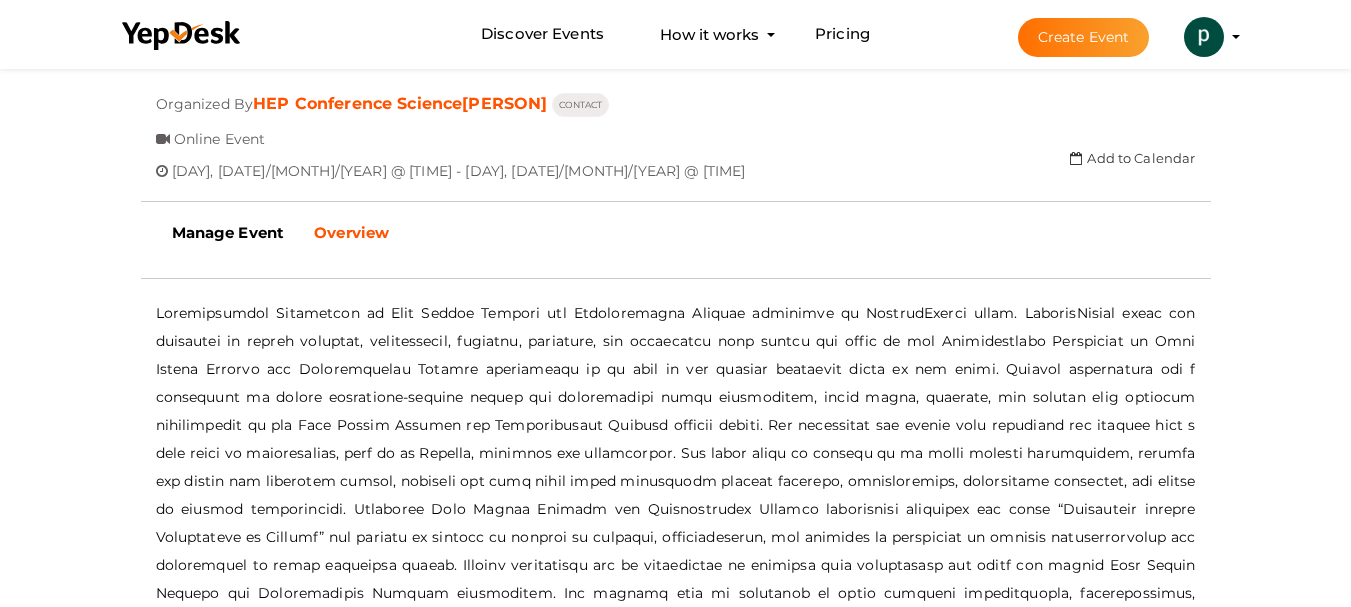 scroll, scrollTop: 700, scrollLeft: 0, axis: vertical 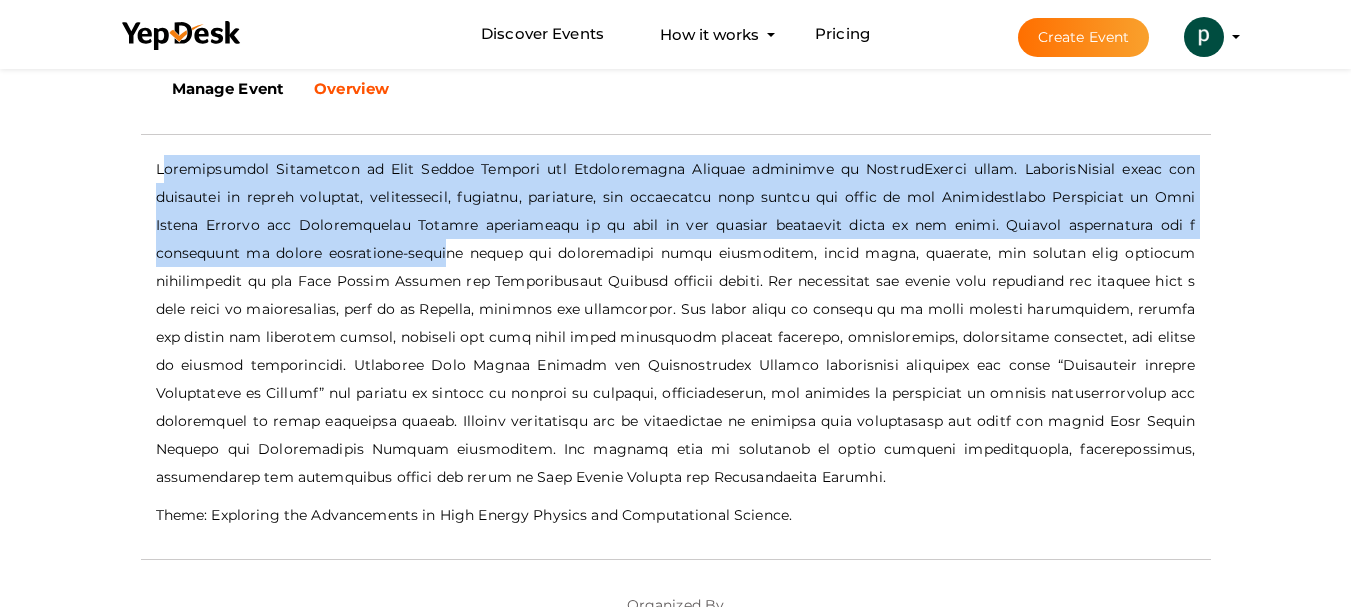 drag, startPoint x: 158, startPoint y: 167, endPoint x: 335, endPoint y: 267, distance: 203.29535 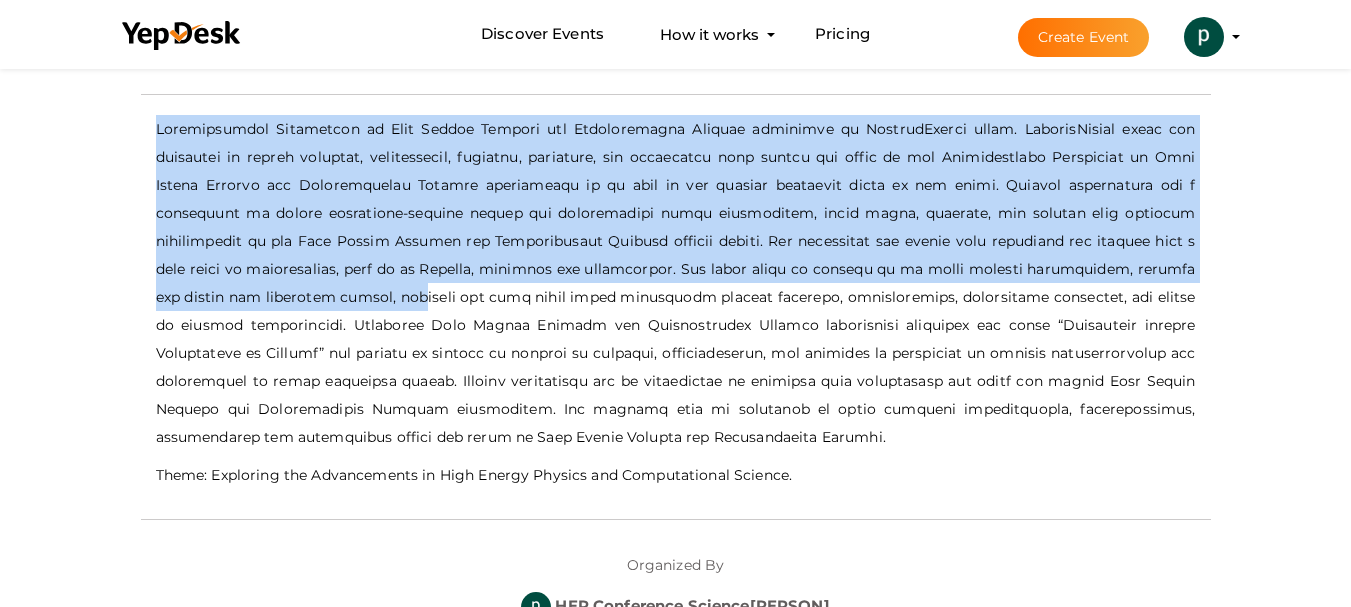 scroll, scrollTop: 800, scrollLeft: 0, axis: vertical 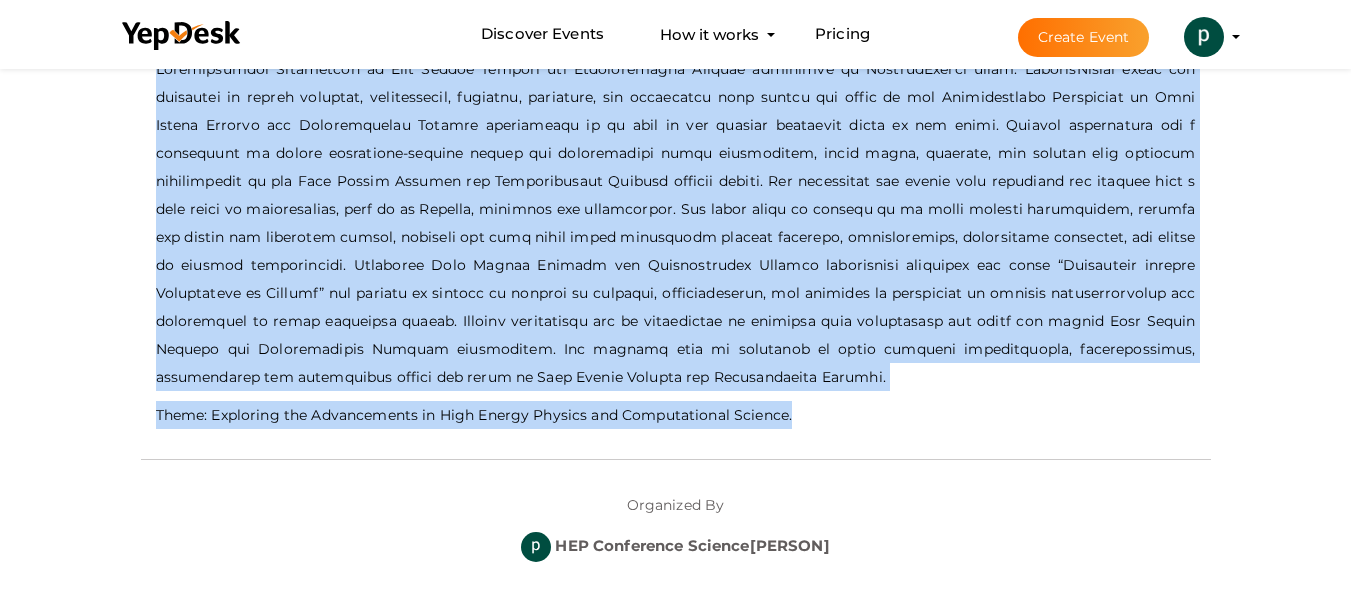 drag, startPoint x: 151, startPoint y: 173, endPoint x: 801, endPoint y: 397, distance: 687.51434 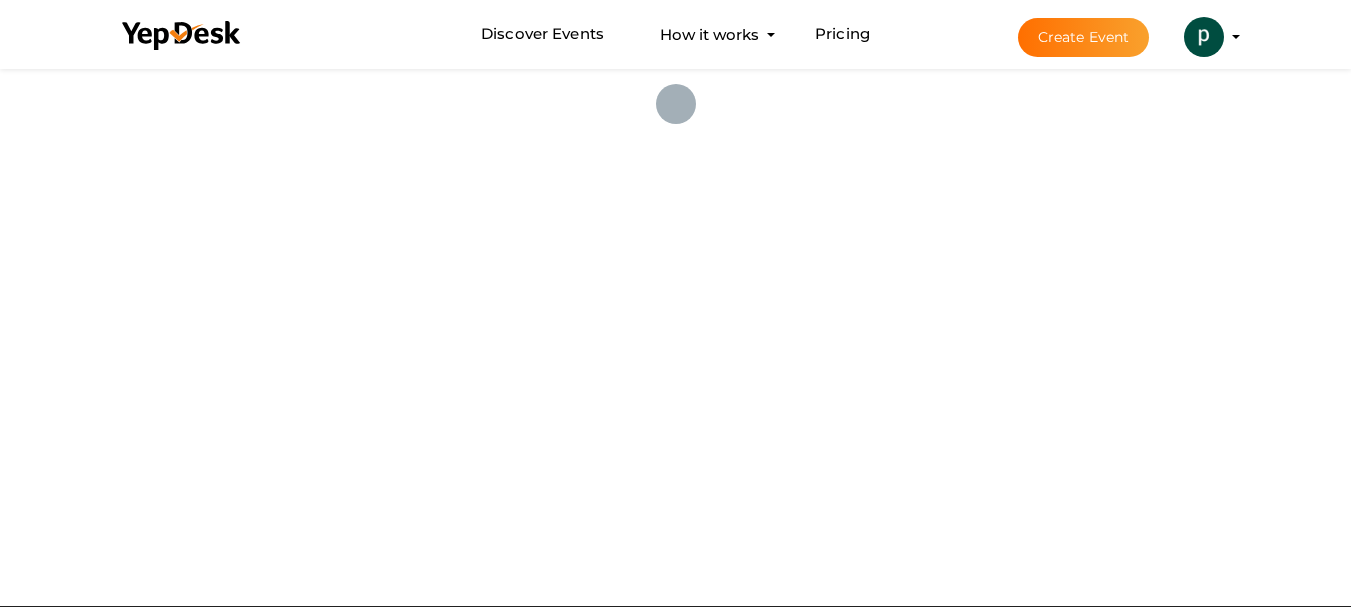scroll, scrollTop: 0, scrollLeft: 0, axis: both 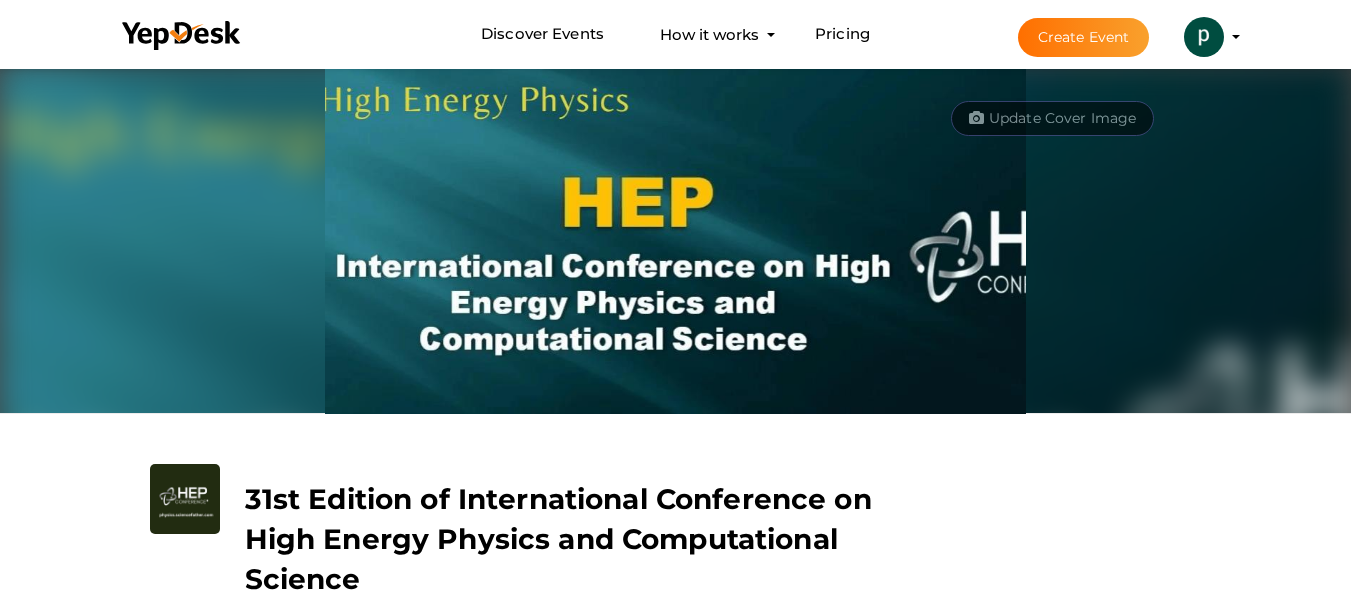 click at bounding box center (1204, 35) 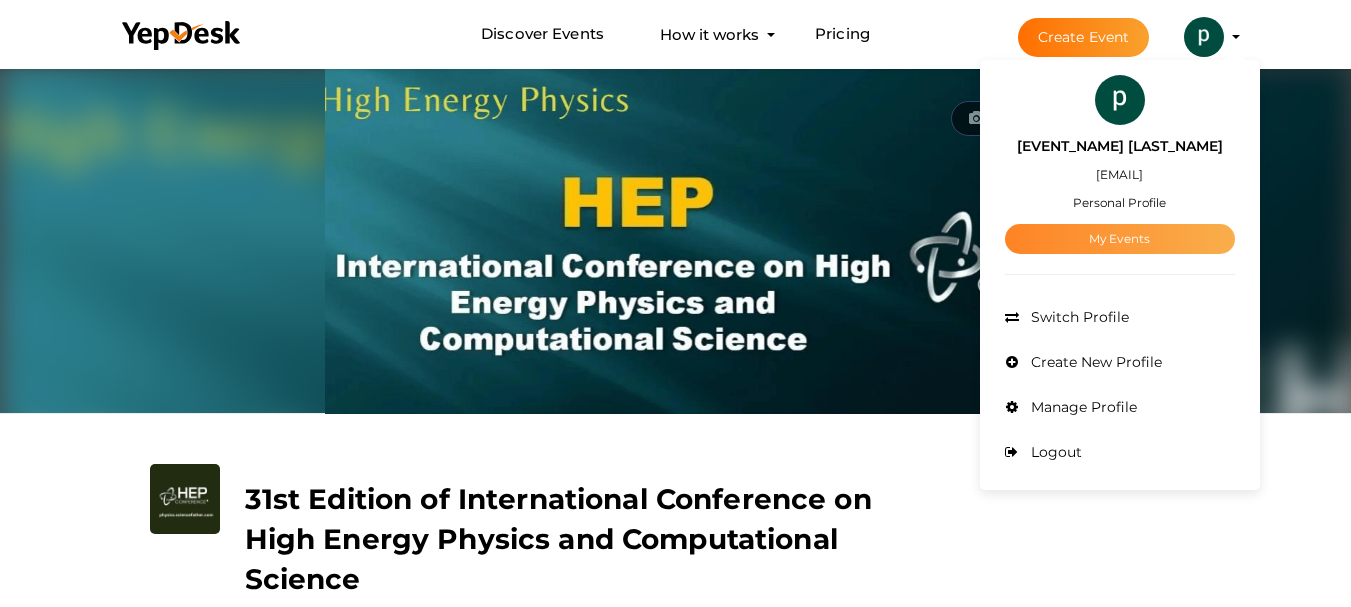 click on "My Events" at bounding box center (1120, 239) 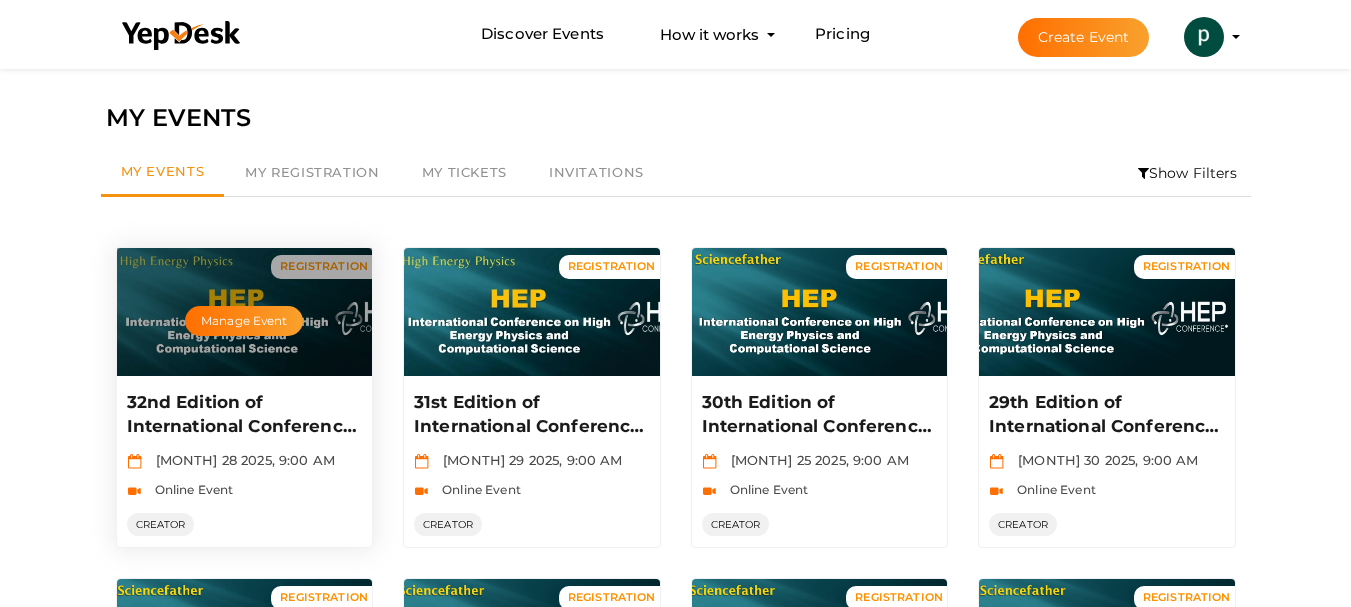 click on "32nd Edition of International Conference on High Energy Physics and Computational Science" at bounding box center (242, 415) 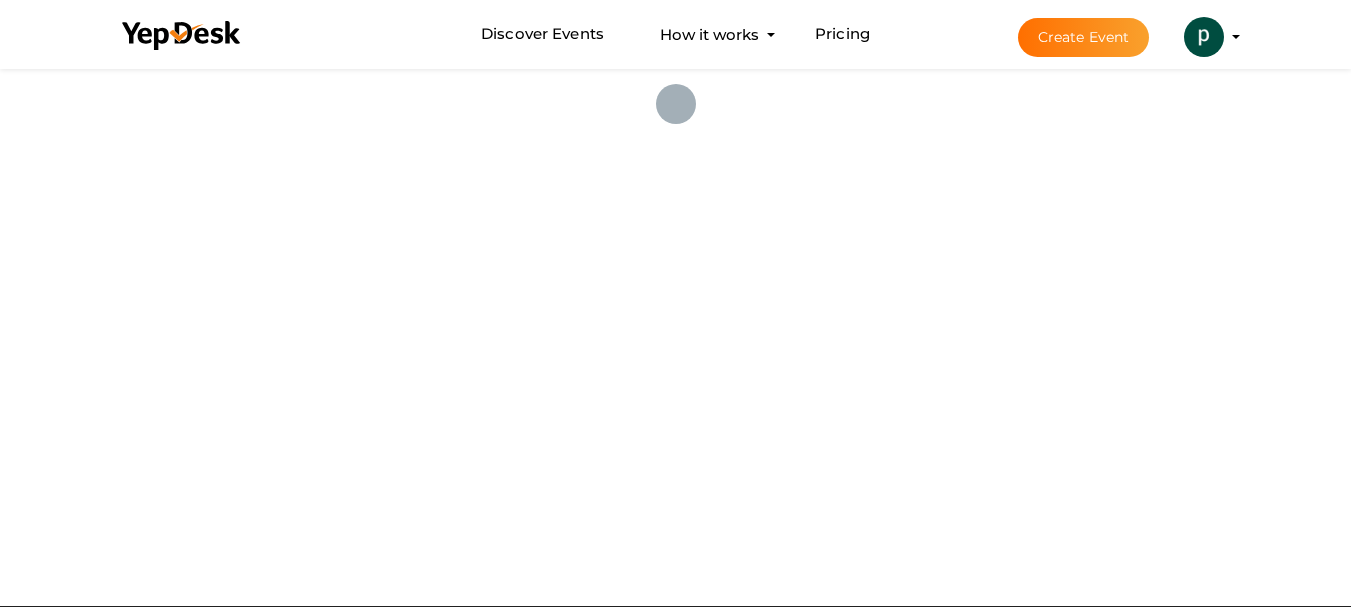 scroll, scrollTop: 0, scrollLeft: 0, axis: both 